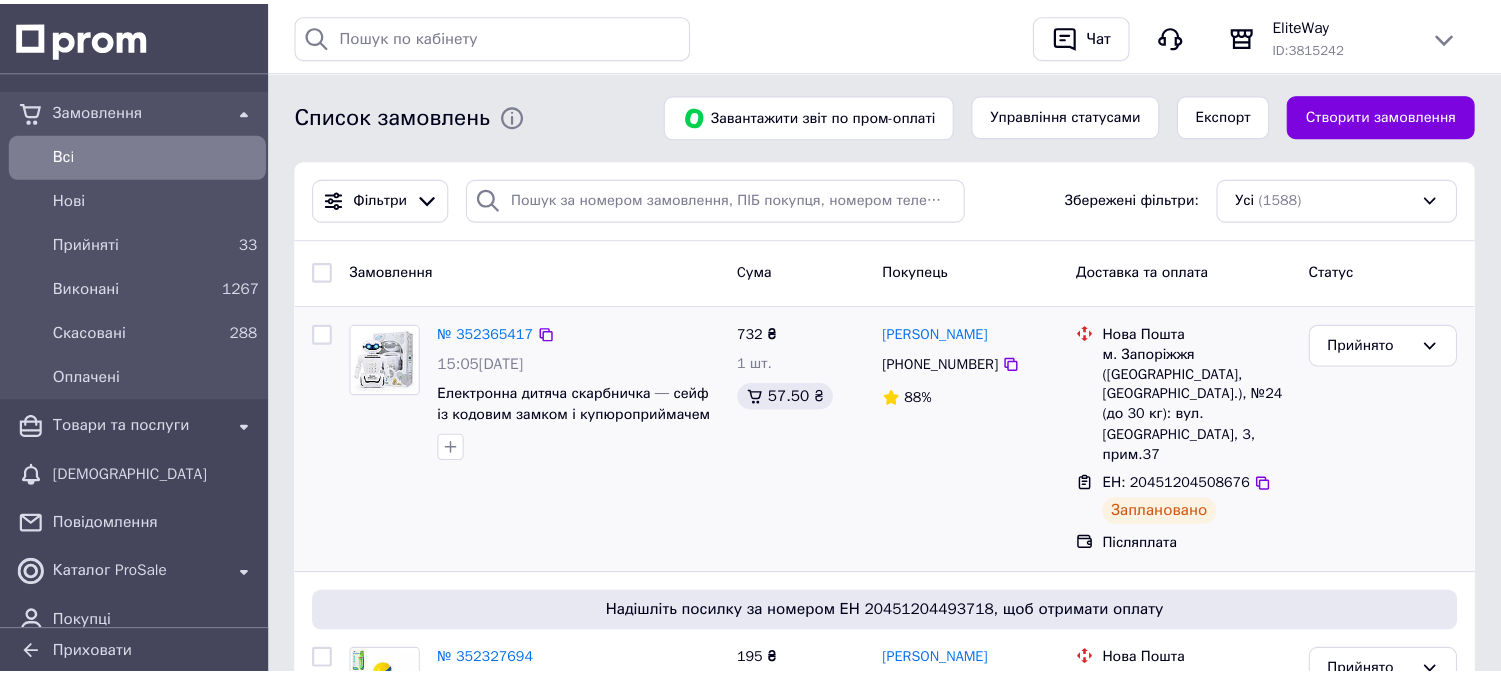 scroll, scrollTop: 0, scrollLeft: 0, axis: both 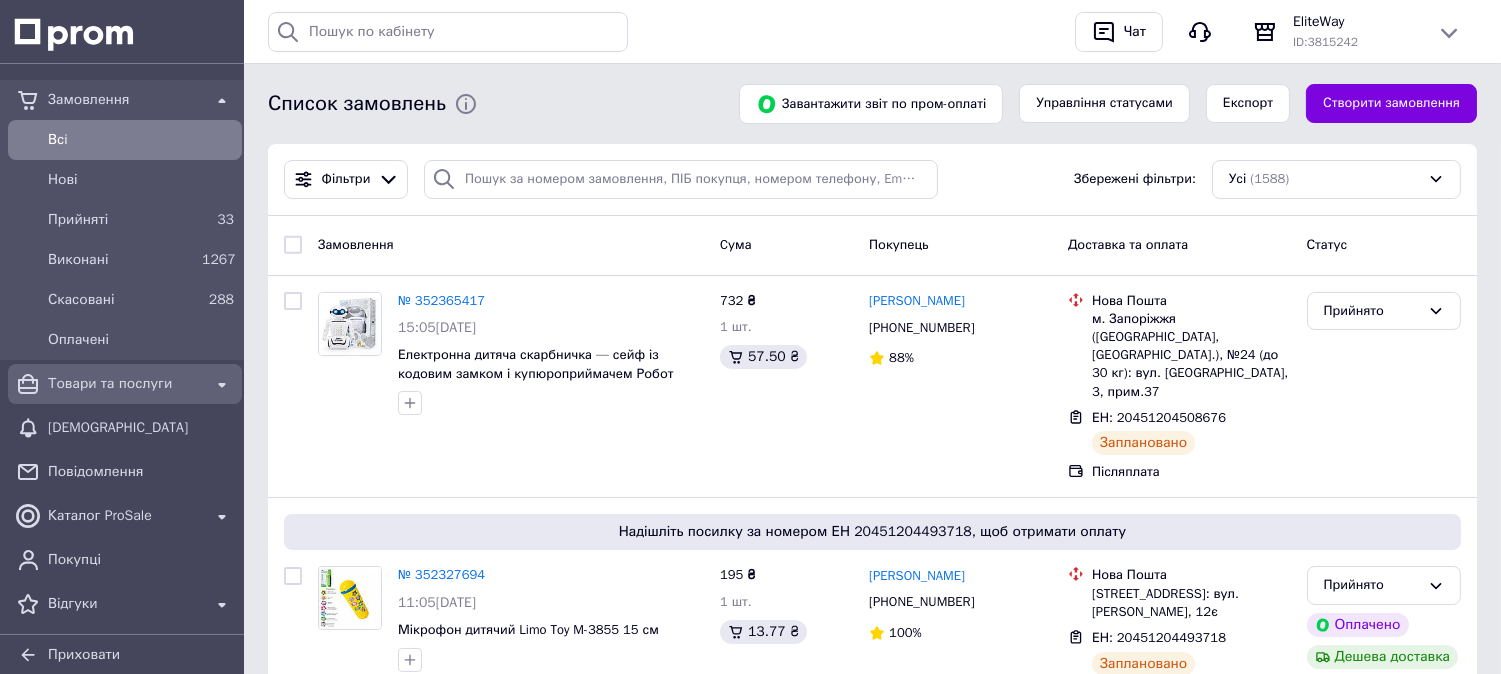 click on "Товари та послуги" at bounding box center (125, 384) 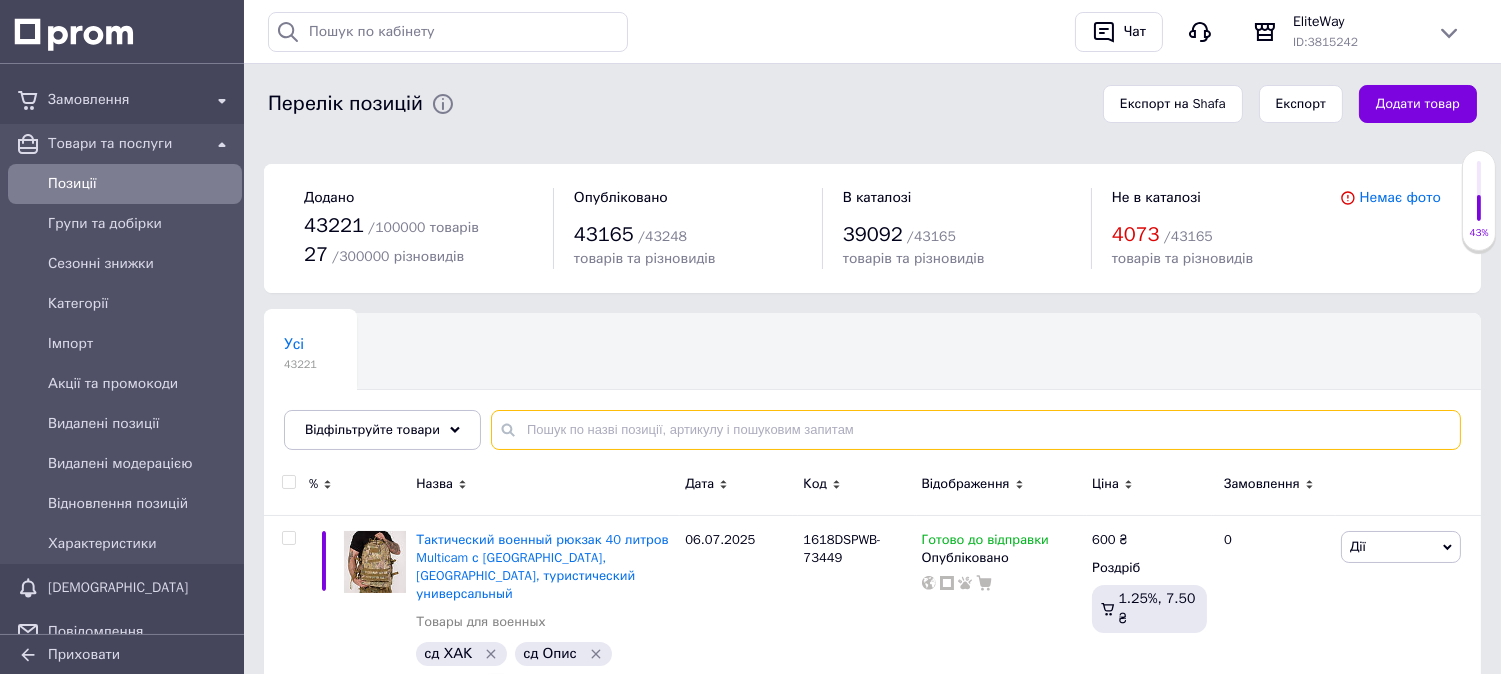 click at bounding box center (976, 430) 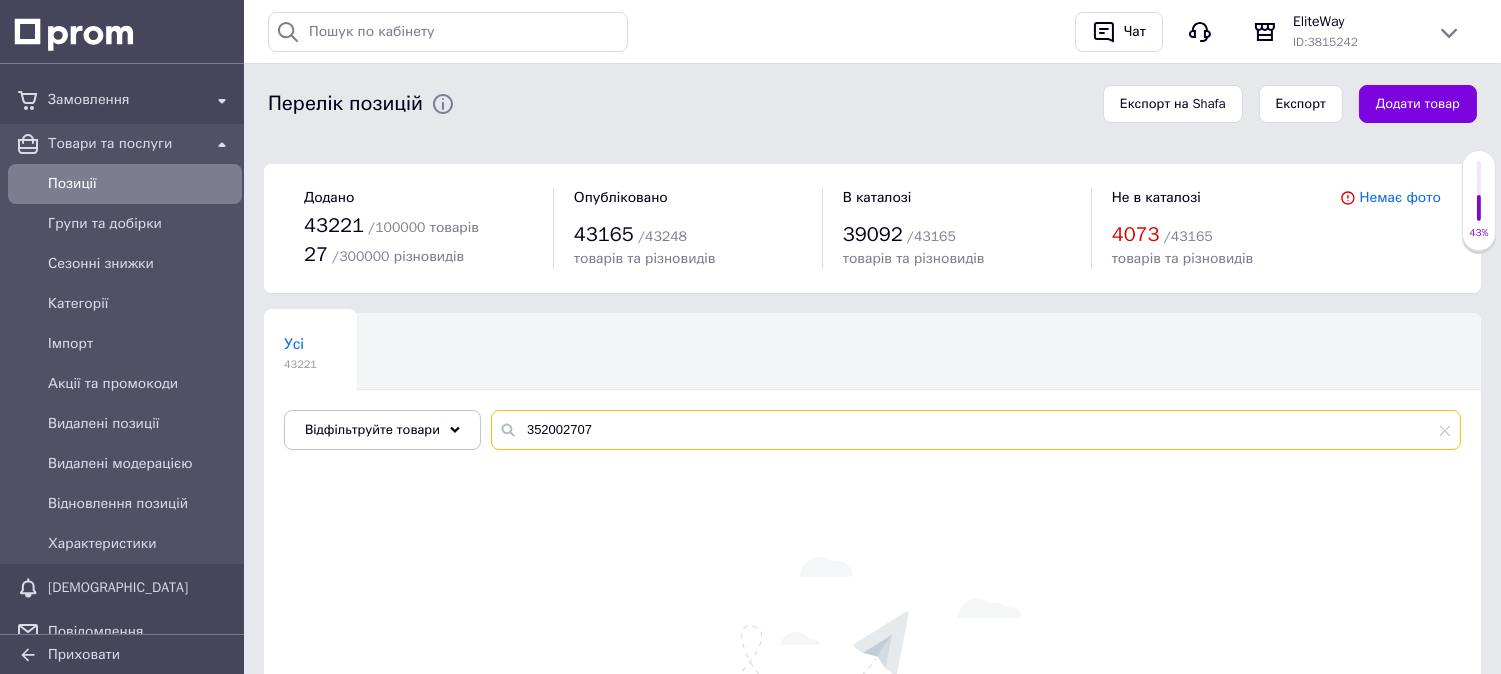 type on "352002707" 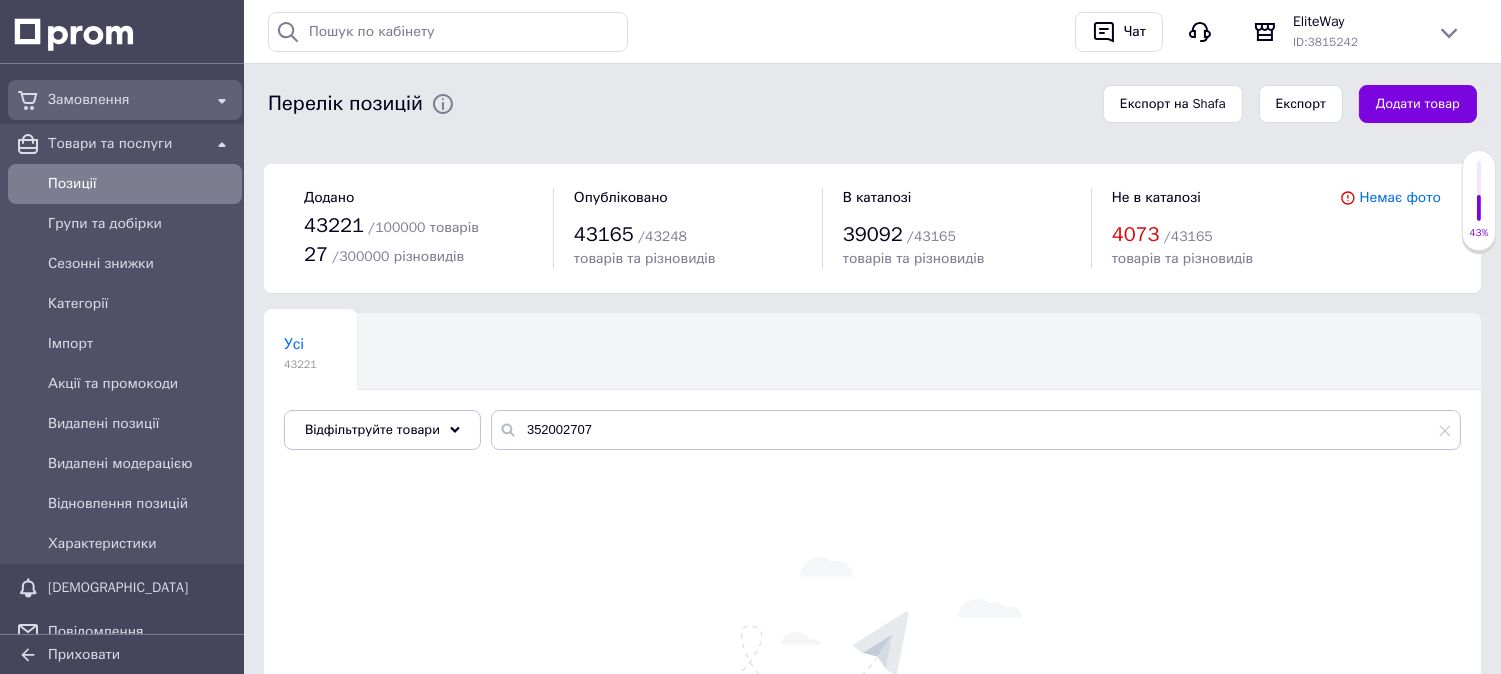 click on "Замовлення" at bounding box center (125, 100) 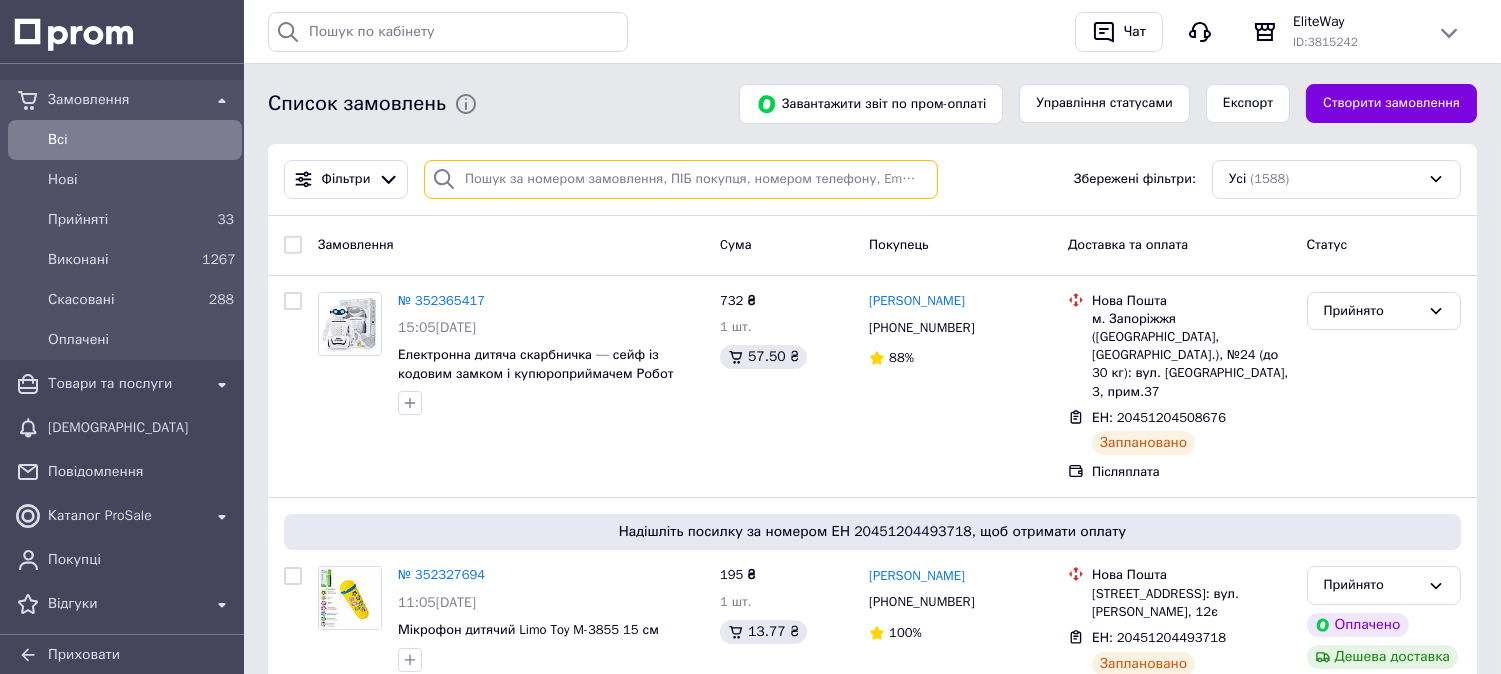 click at bounding box center (681, 179) 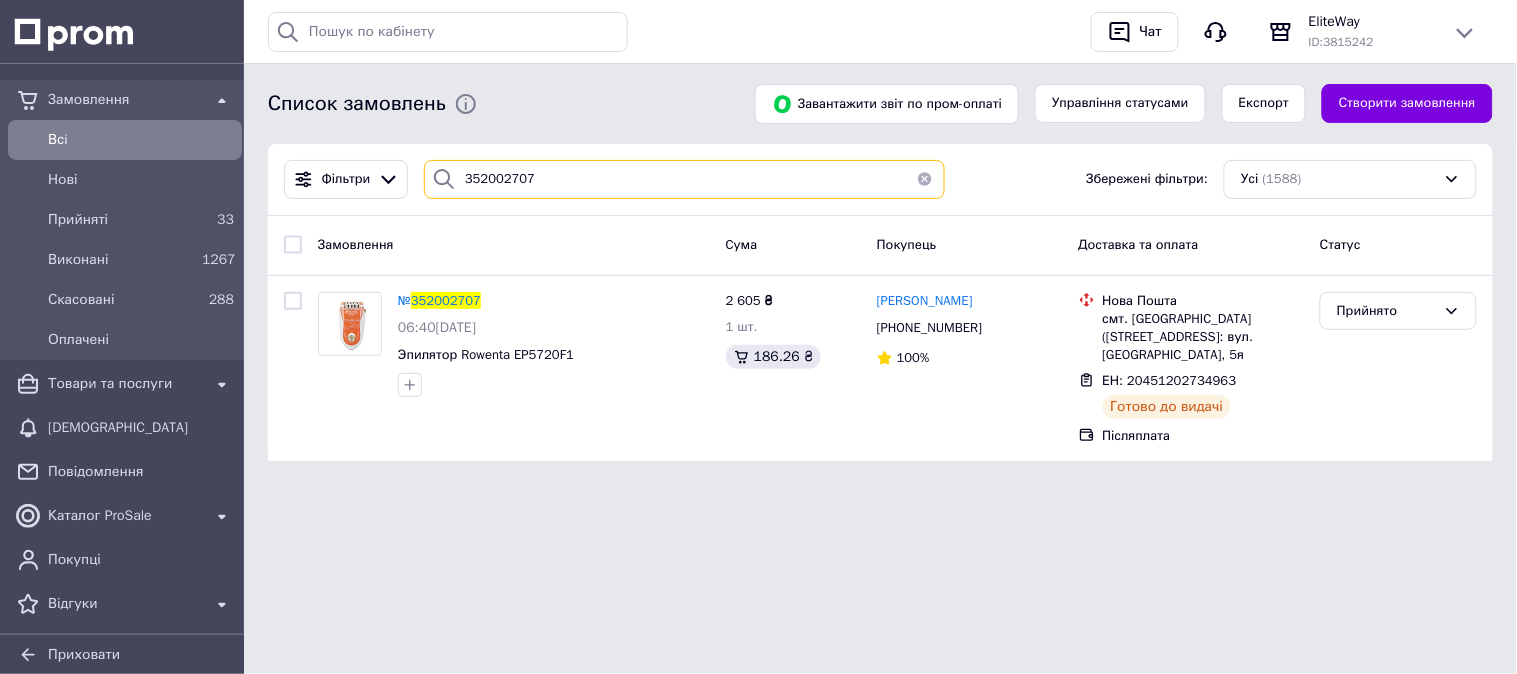 type on "352002707" 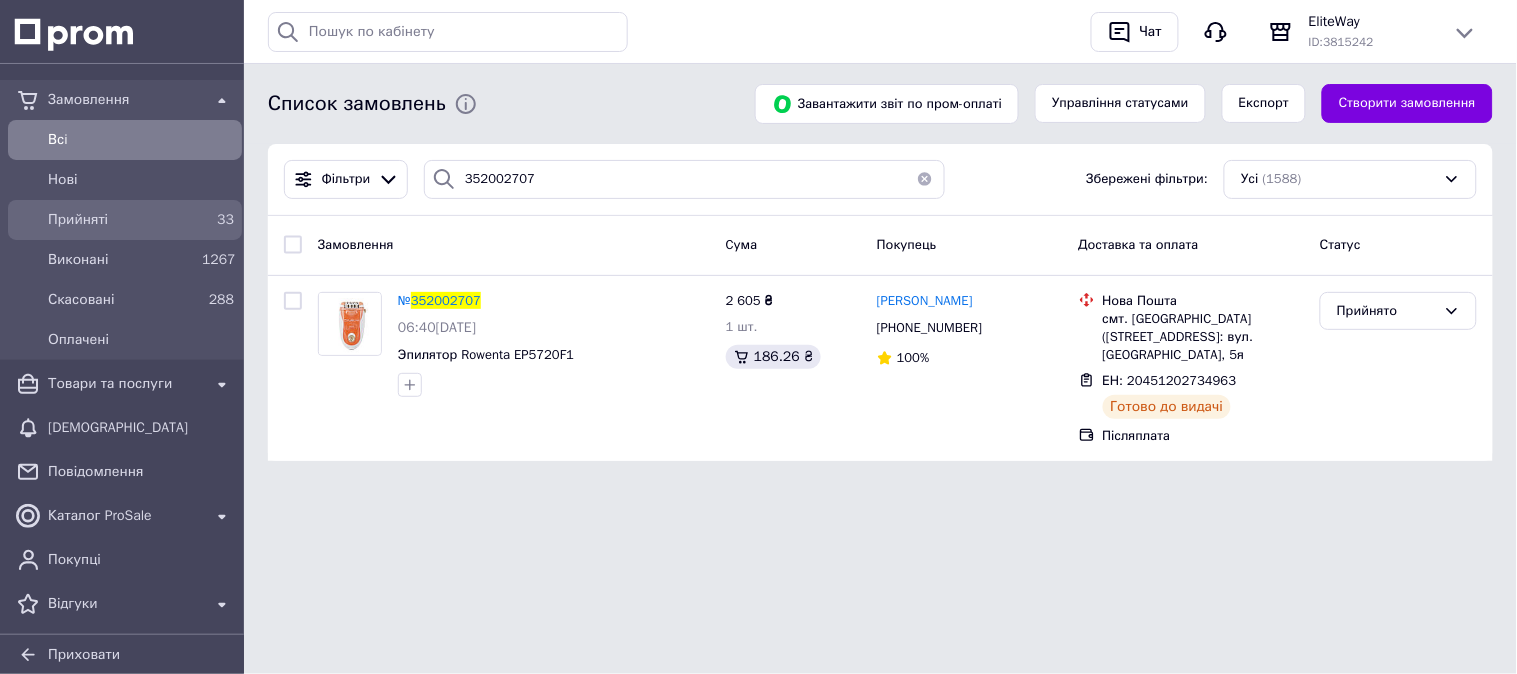 click on "Прийняті" at bounding box center [121, 220] 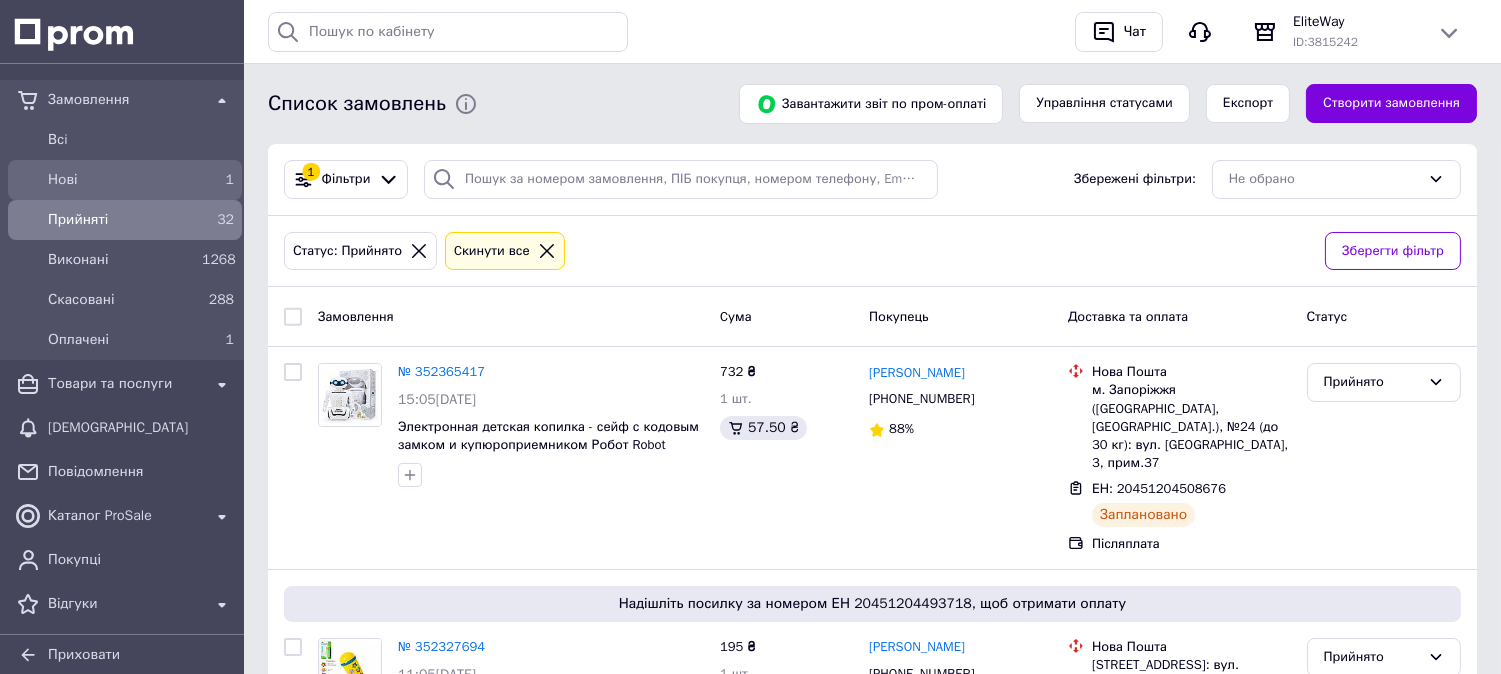 click on "Нові" at bounding box center [121, 180] 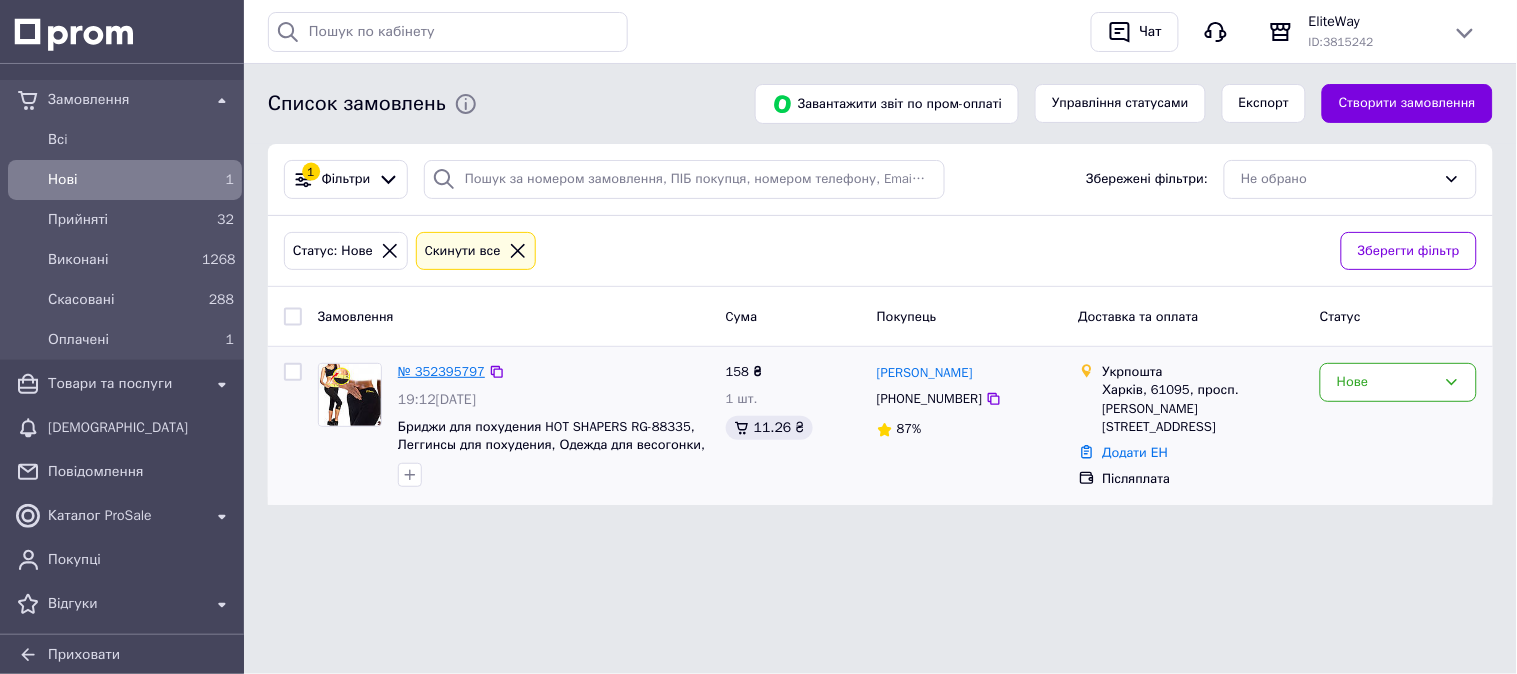 click on "№ 352395797" at bounding box center (441, 371) 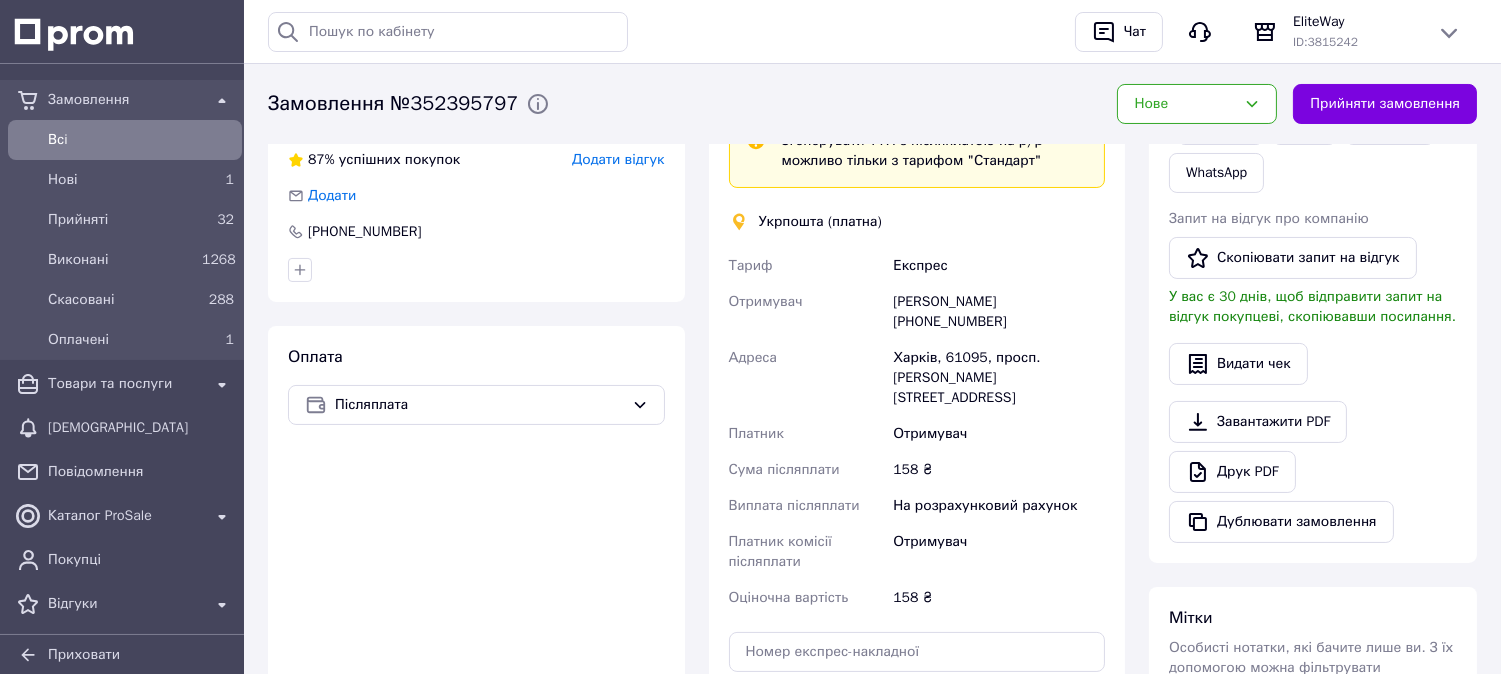 scroll, scrollTop: 0, scrollLeft: 0, axis: both 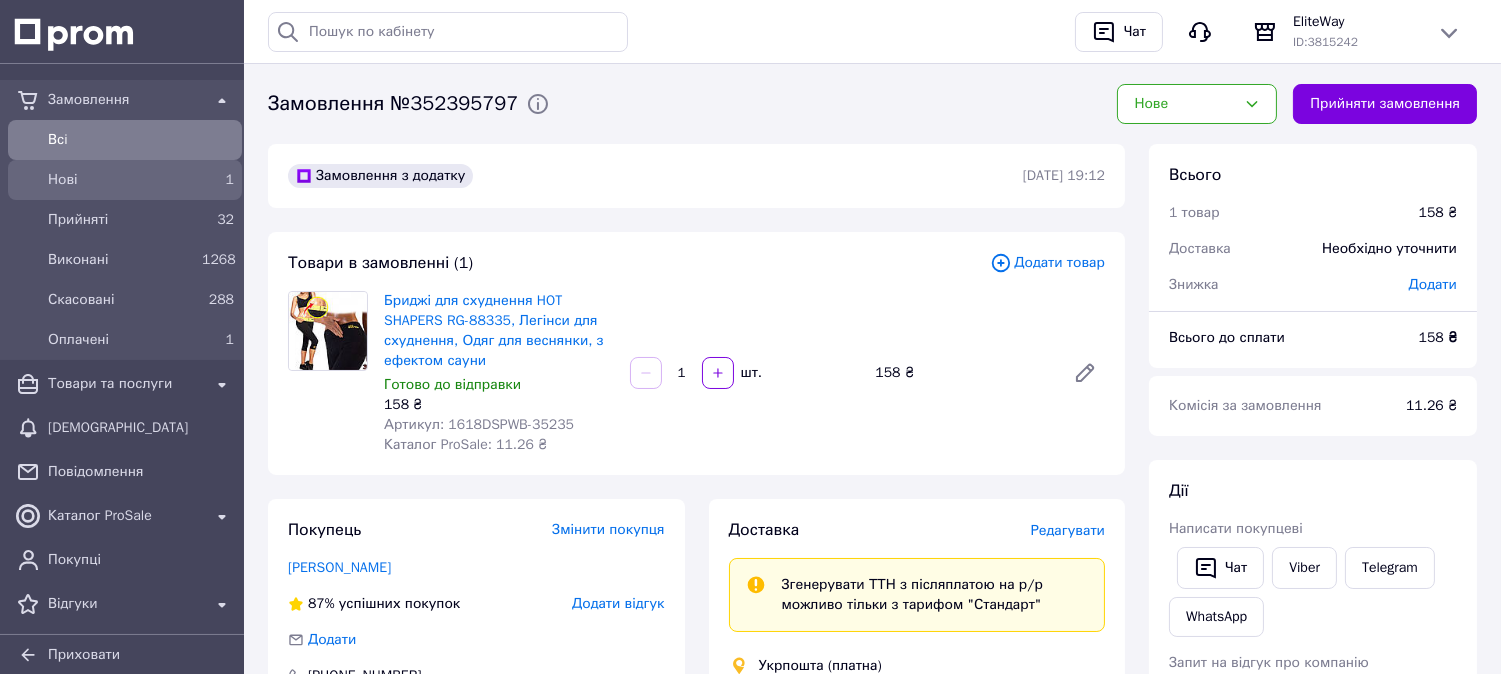click on "Нові" at bounding box center (121, 180) 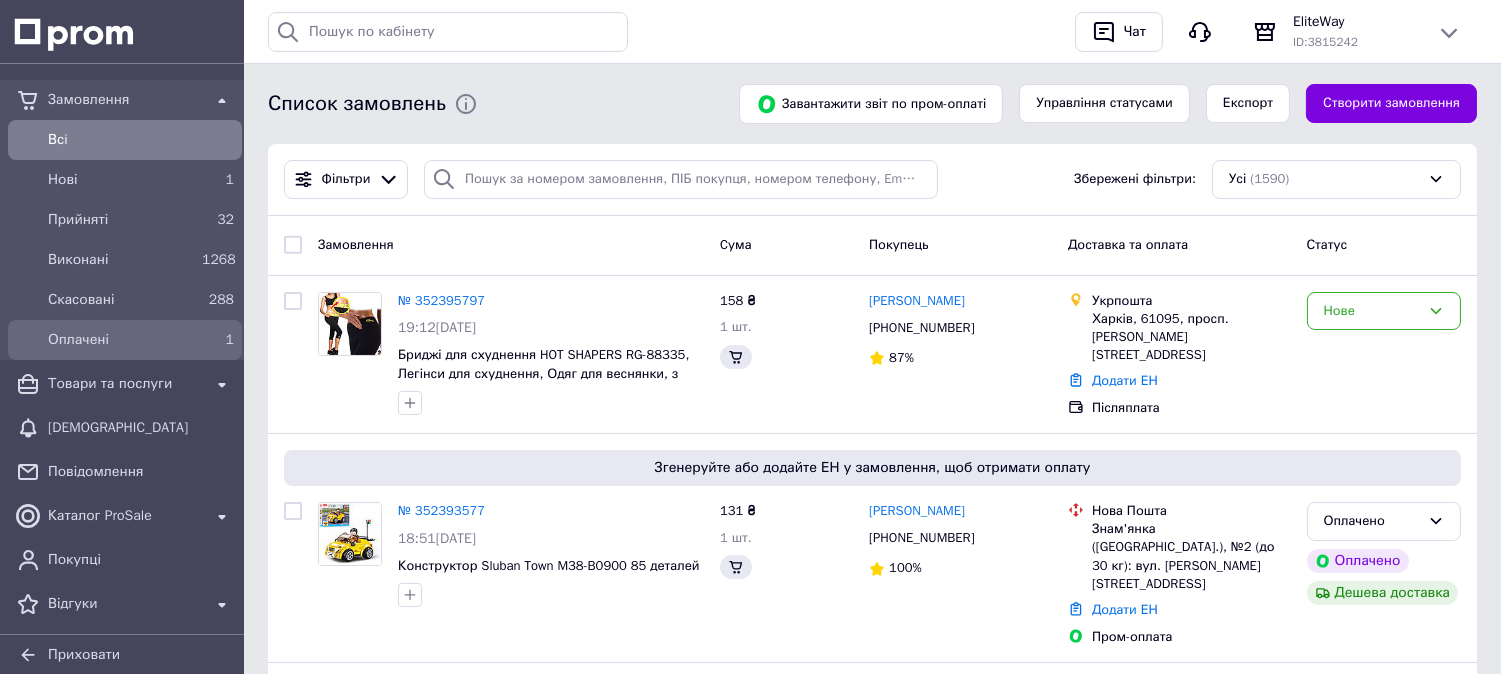 click on "Оплачені" at bounding box center (121, 340) 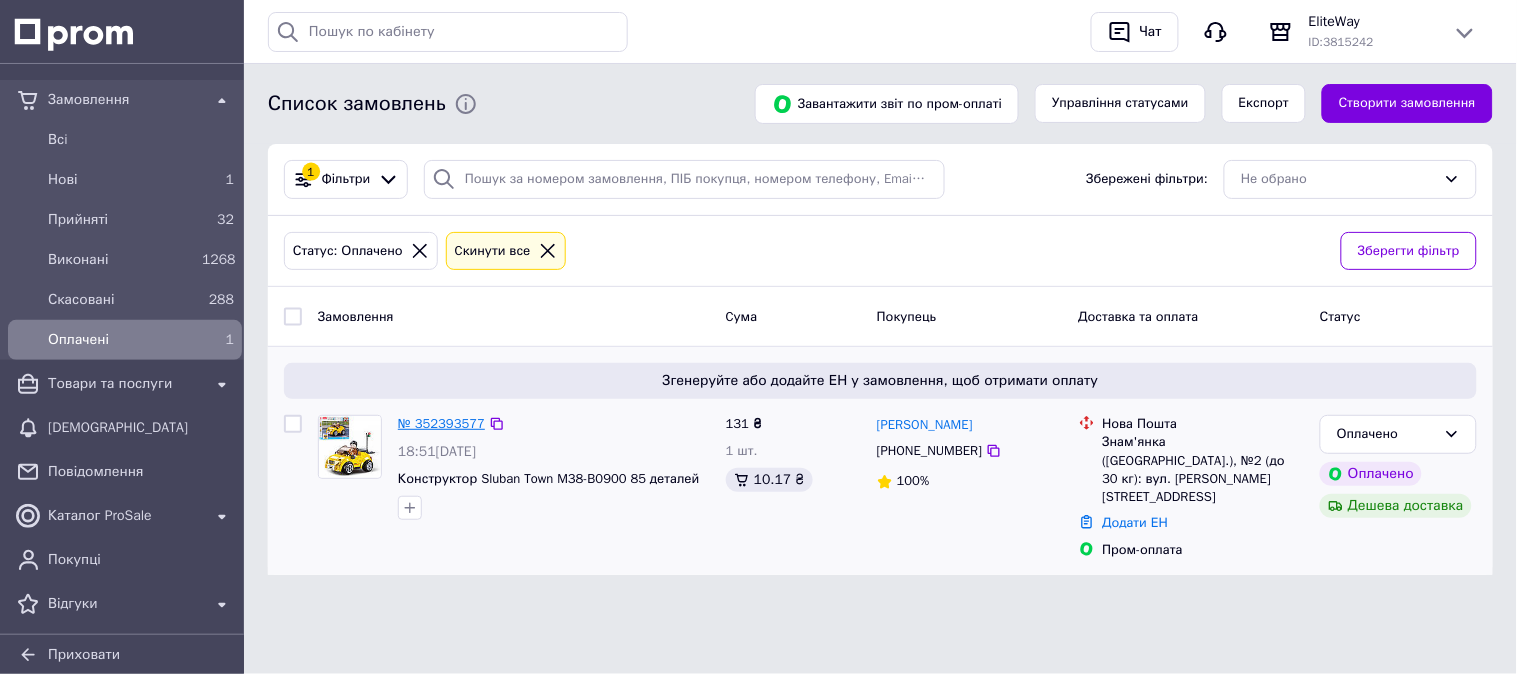 click on "№ 352393577" at bounding box center (441, 423) 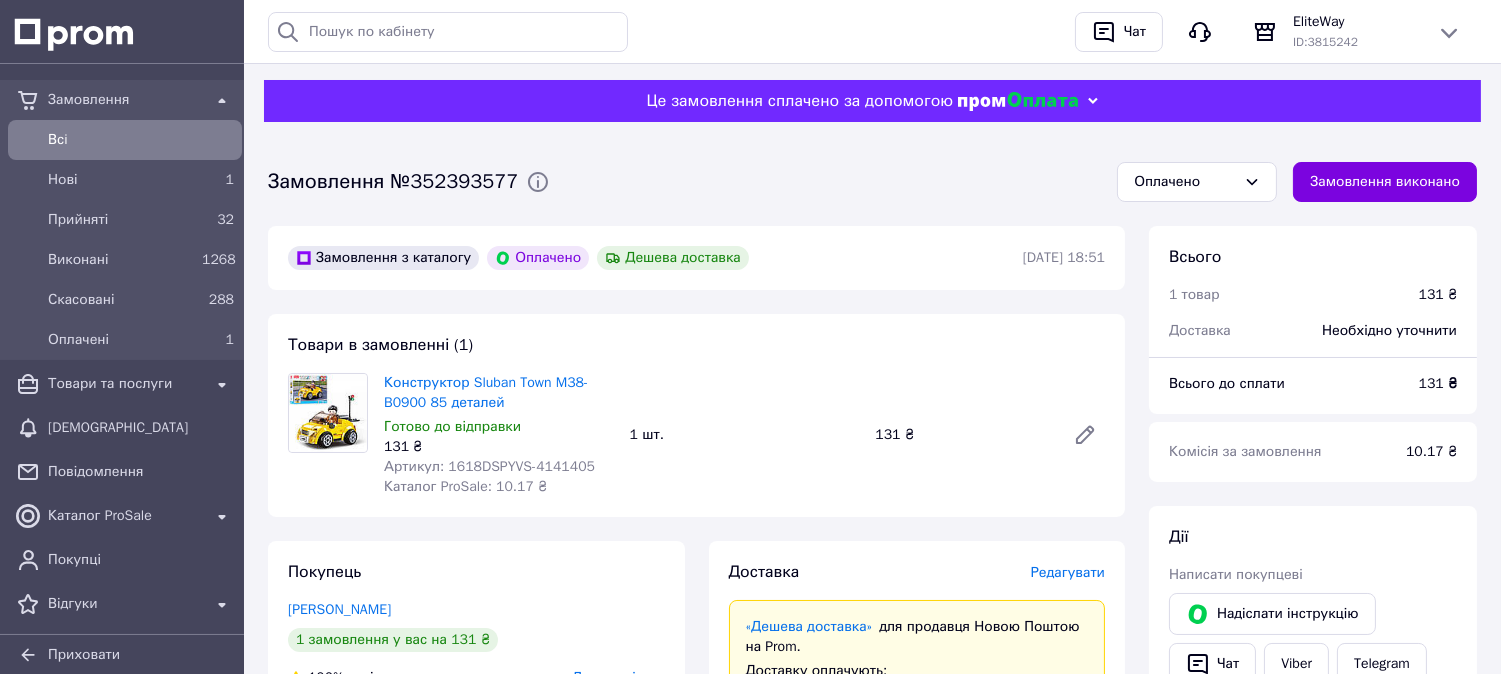click on "Артикул: 1618DSPYVS-4141405" at bounding box center (489, 466) 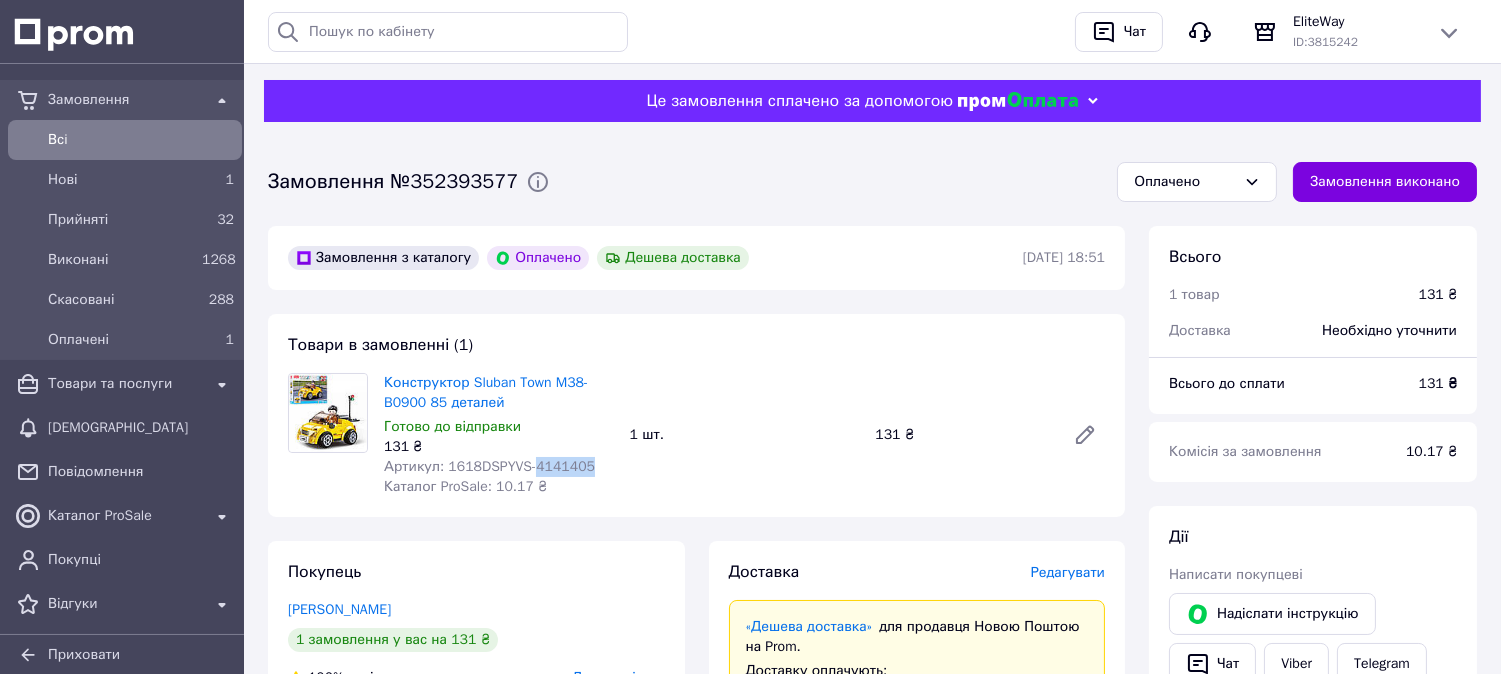 click on "Артикул: 1618DSPYVS-4141405" at bounding box center (489, 466) 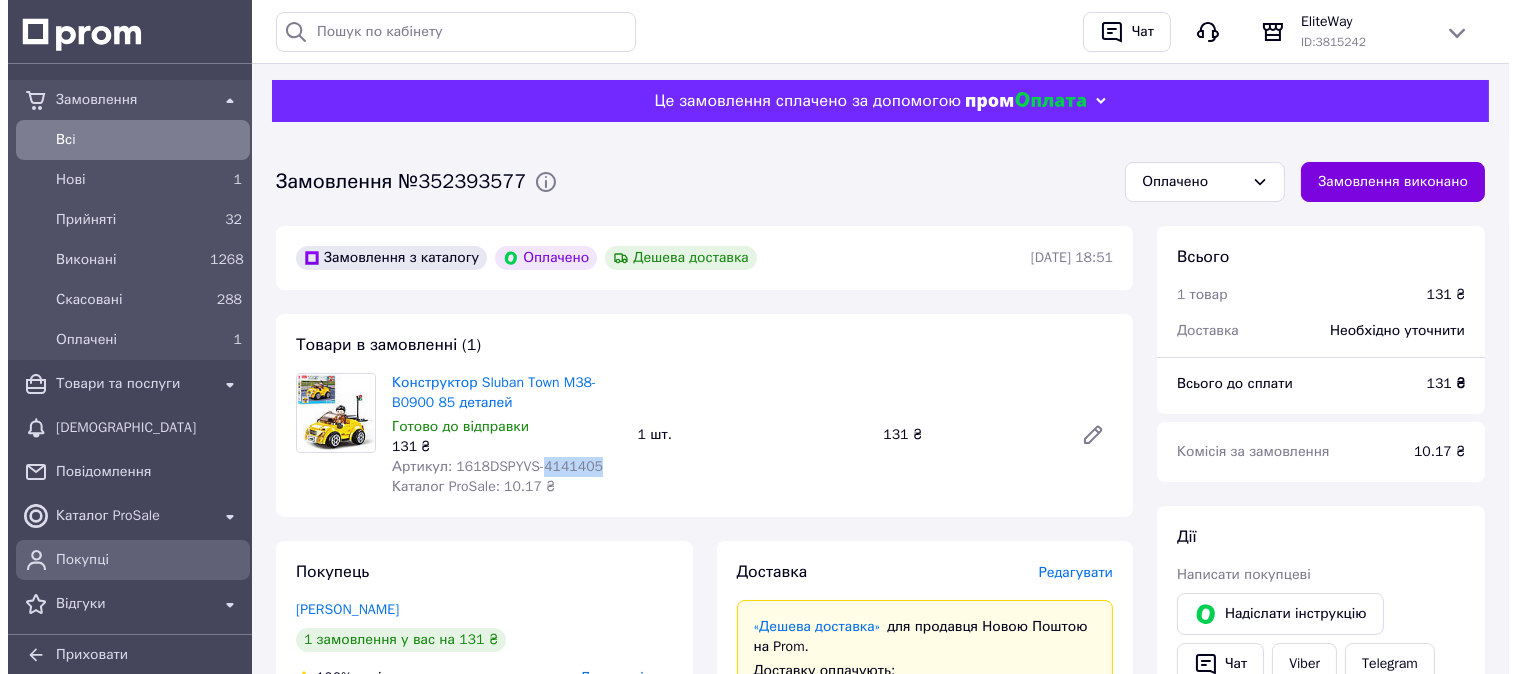 scroll, scrollTop: 474, scrollLeft: 0, axis: vertical 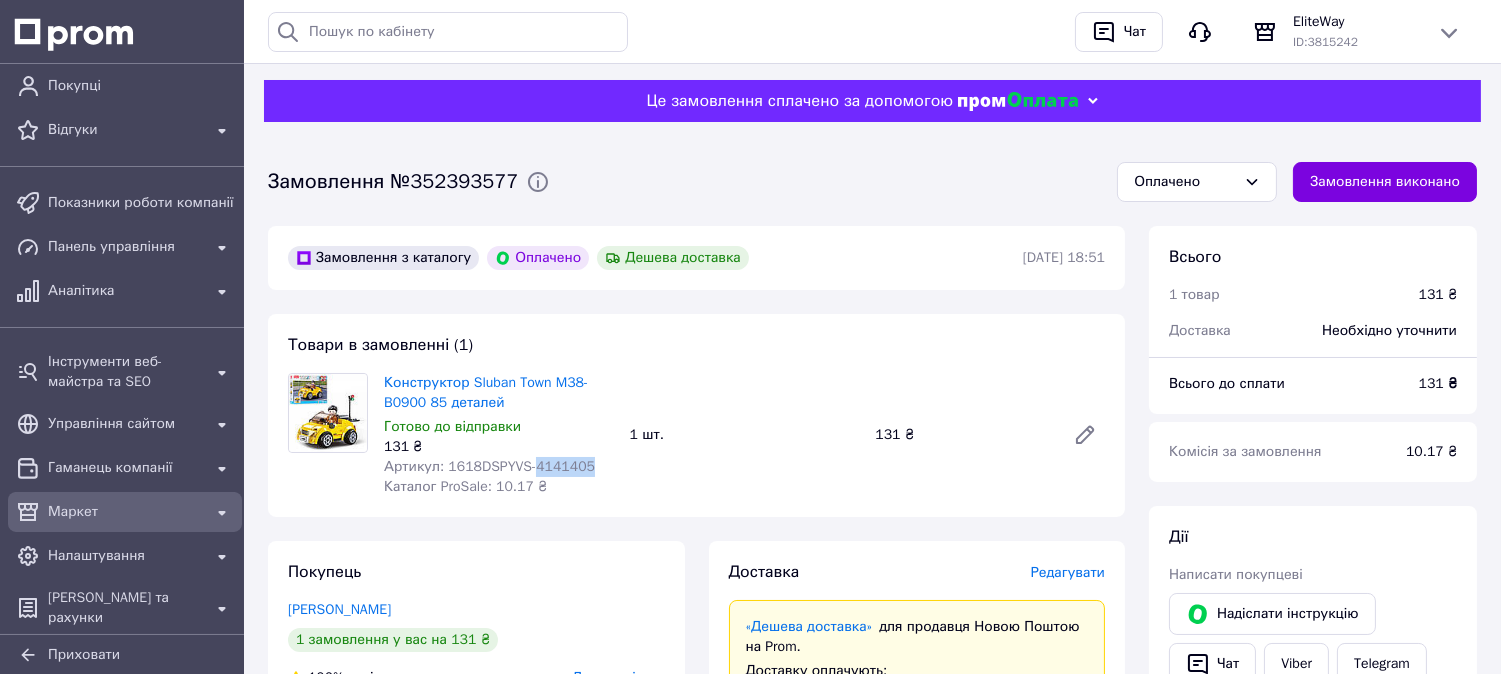 click on "Маркет" at bounding box center (125, 512) 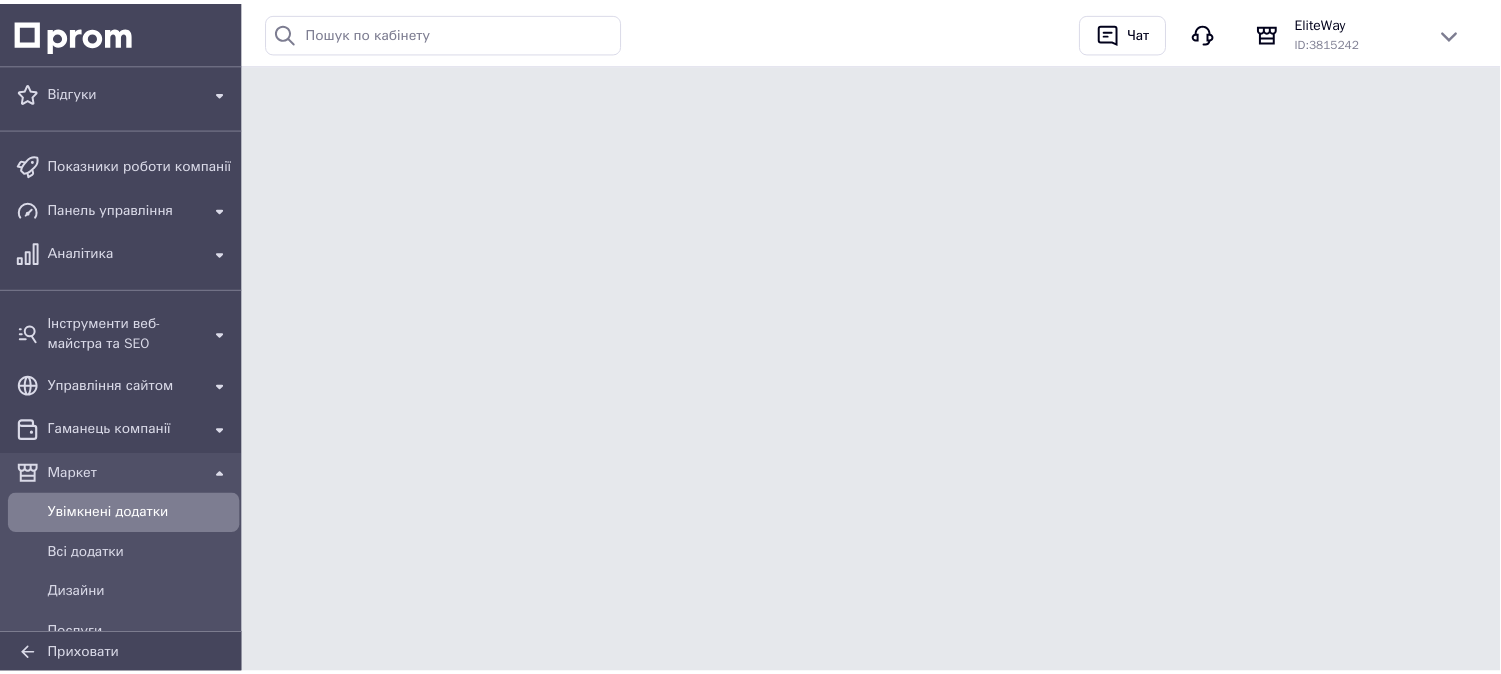 scroll, scrollTop: 234, scrollLeft: 0, axis: vertical 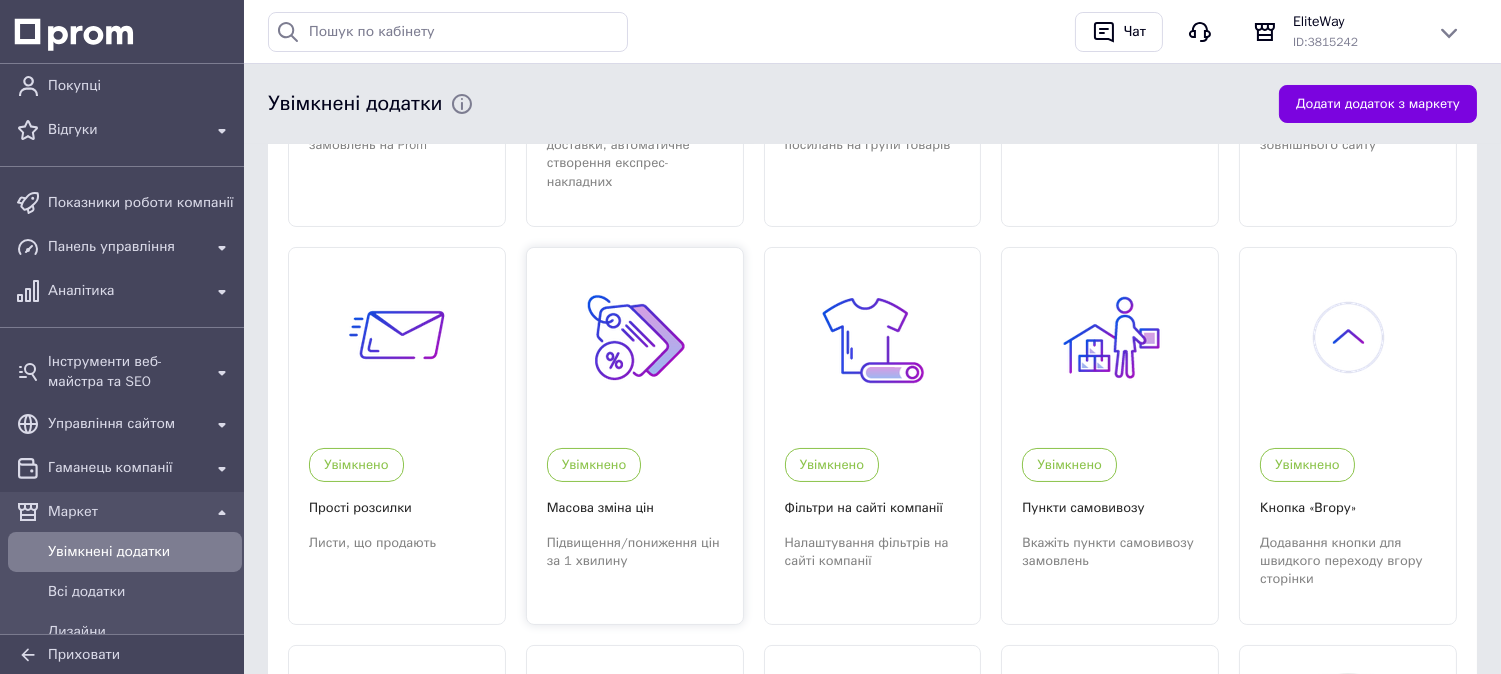 click at bounding box center (634, 337) 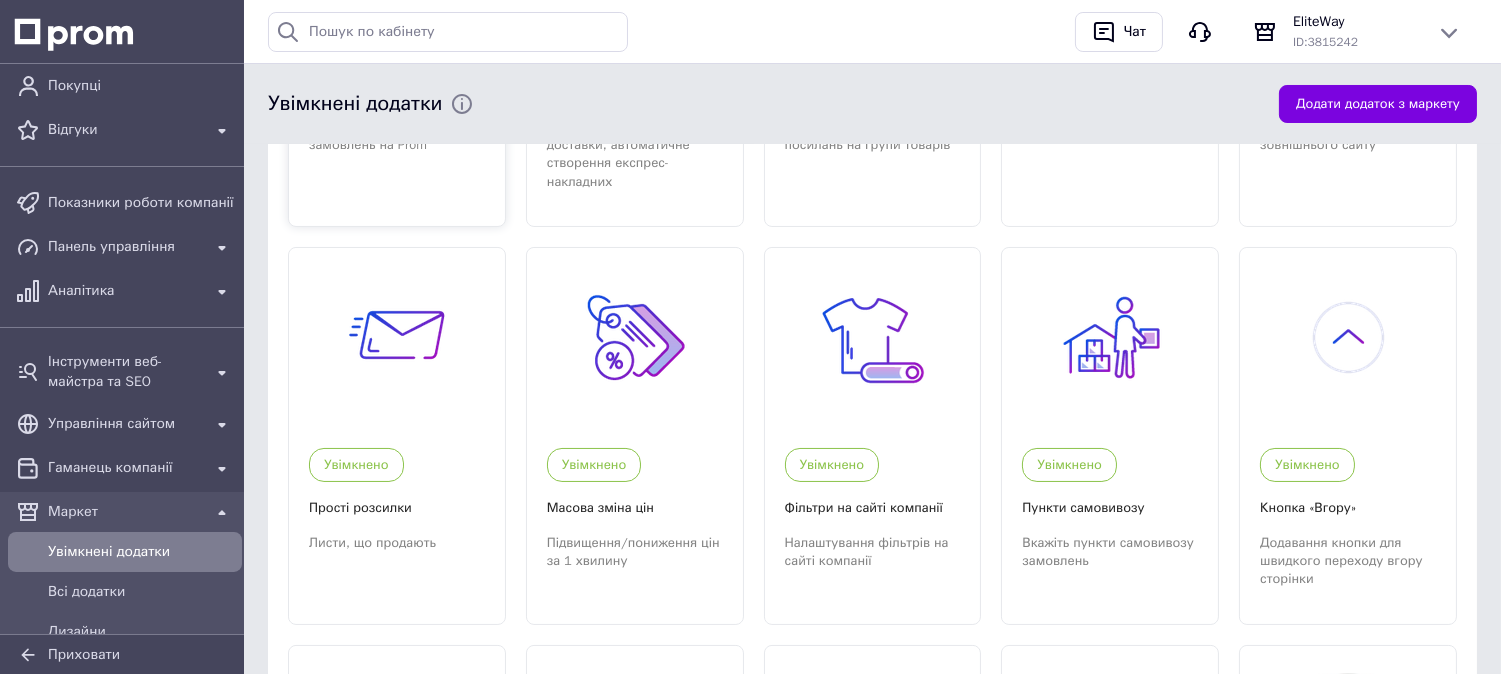 scroll, scrollTop: 0, scrollLeft: 0, axis: both 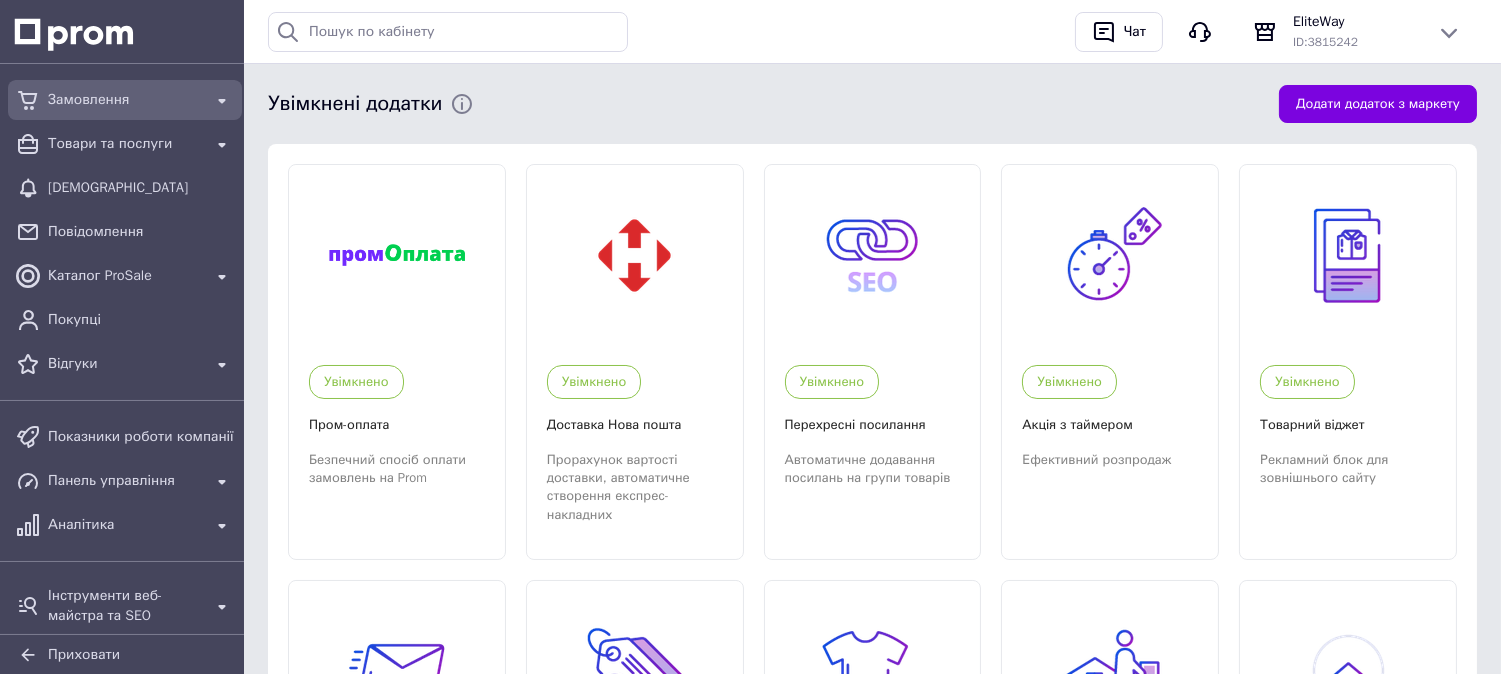 click on "Замовлення" at bounding box center [125, 100] 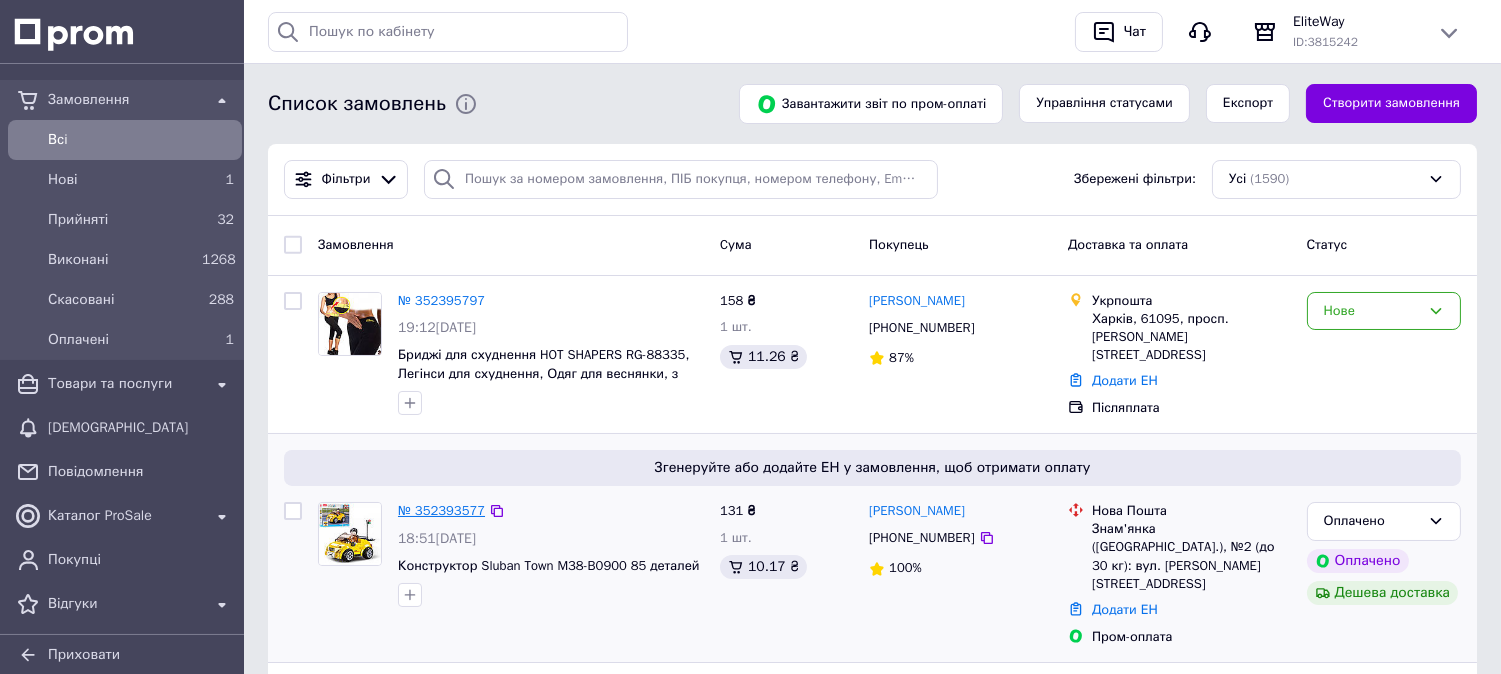 click on "№ 352393577" at bounding box center [441, 510] 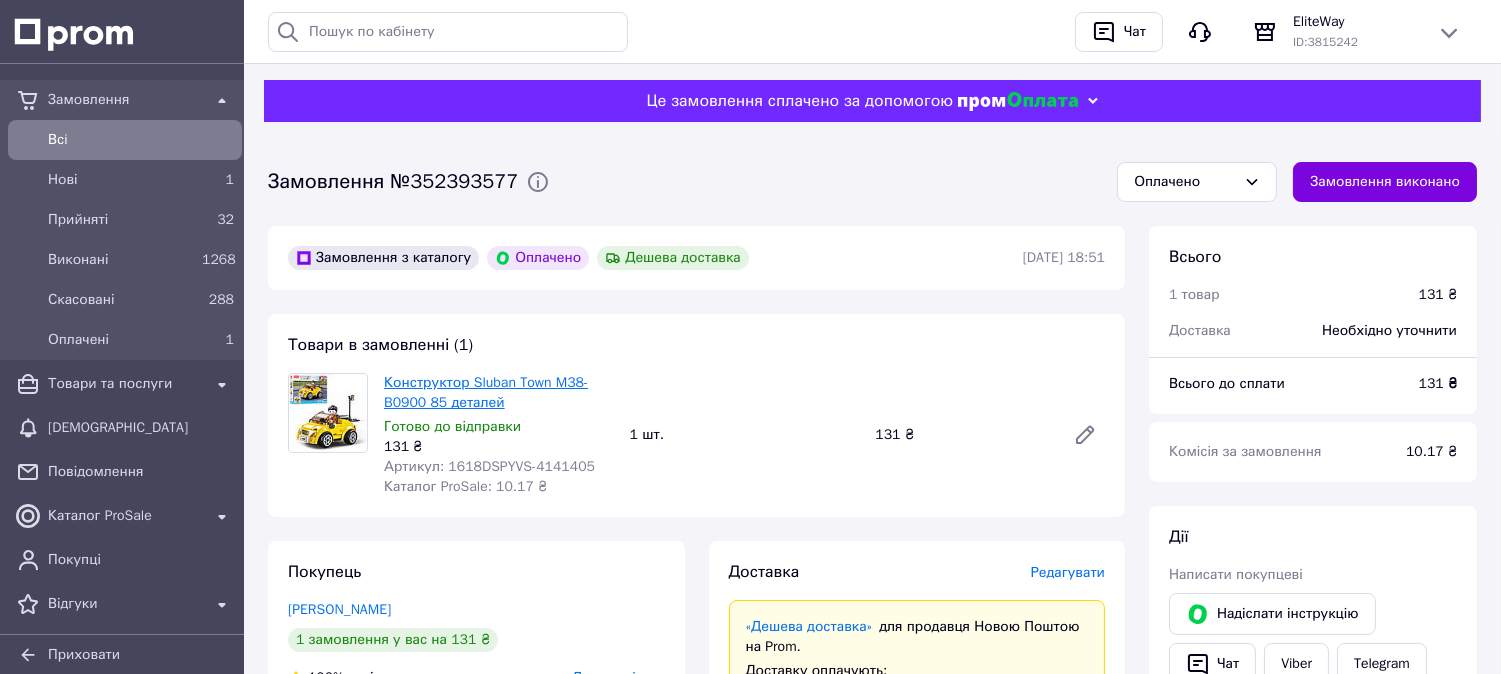 click on "Конструктор Sluban Town M38-B0900 85 деталей" at bounding box center (486, 392) 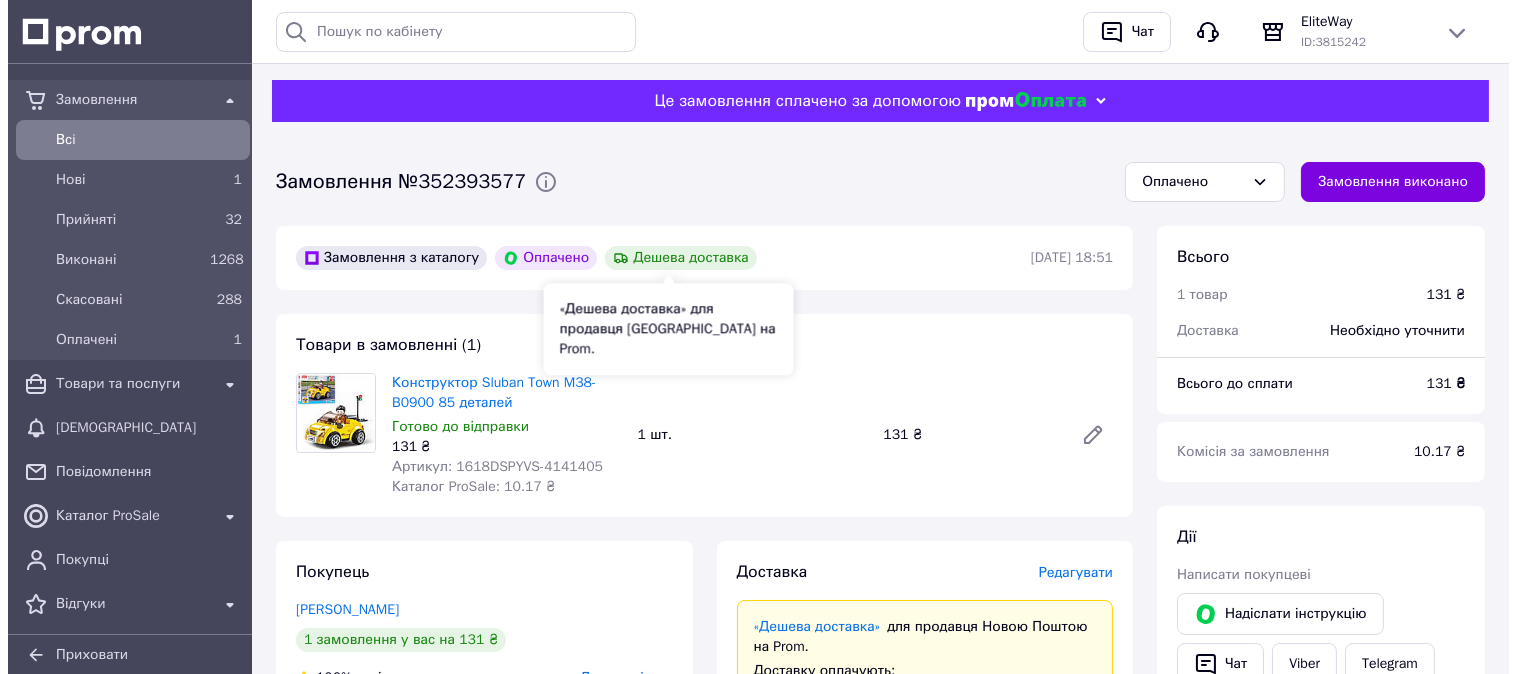 scroll, scrollTop: 222, scrollLeft: 0, axis: vertical 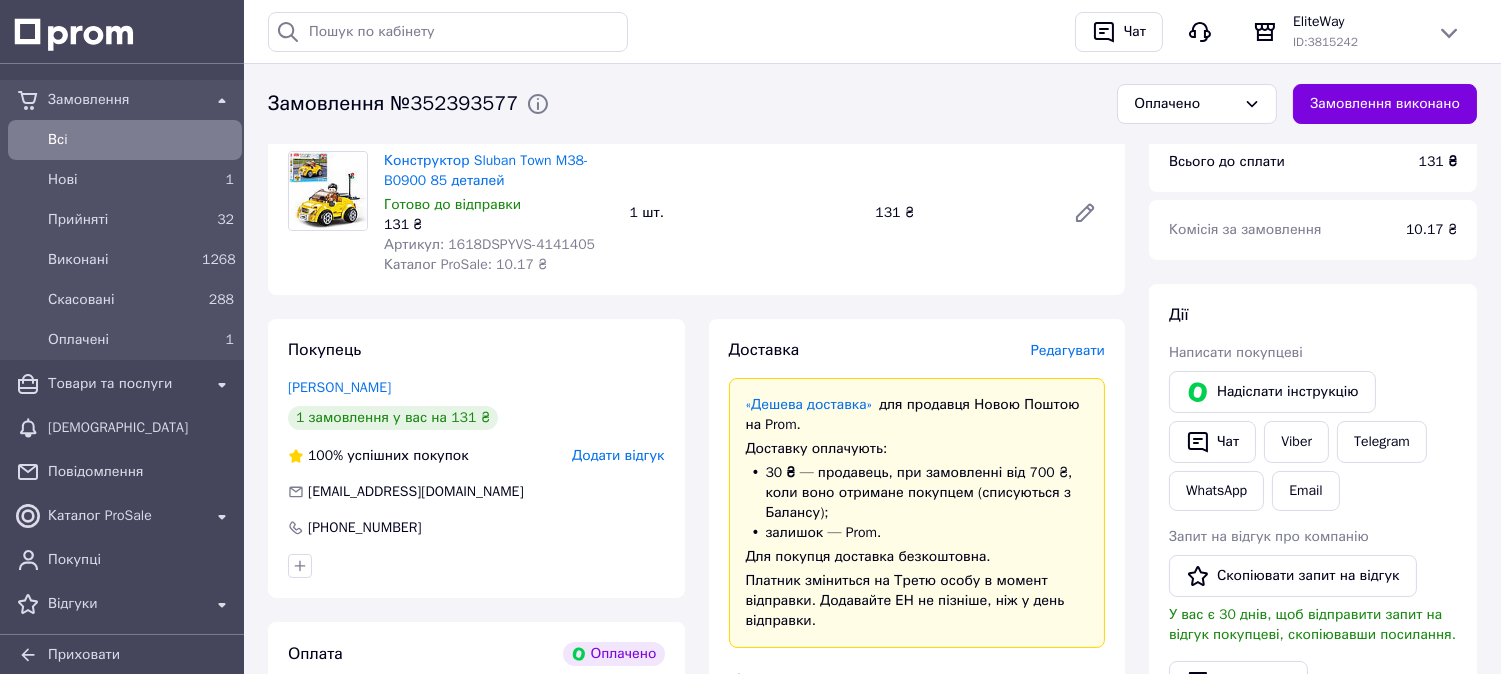 click on "Редагувати" at bounding box center [1068, 350] 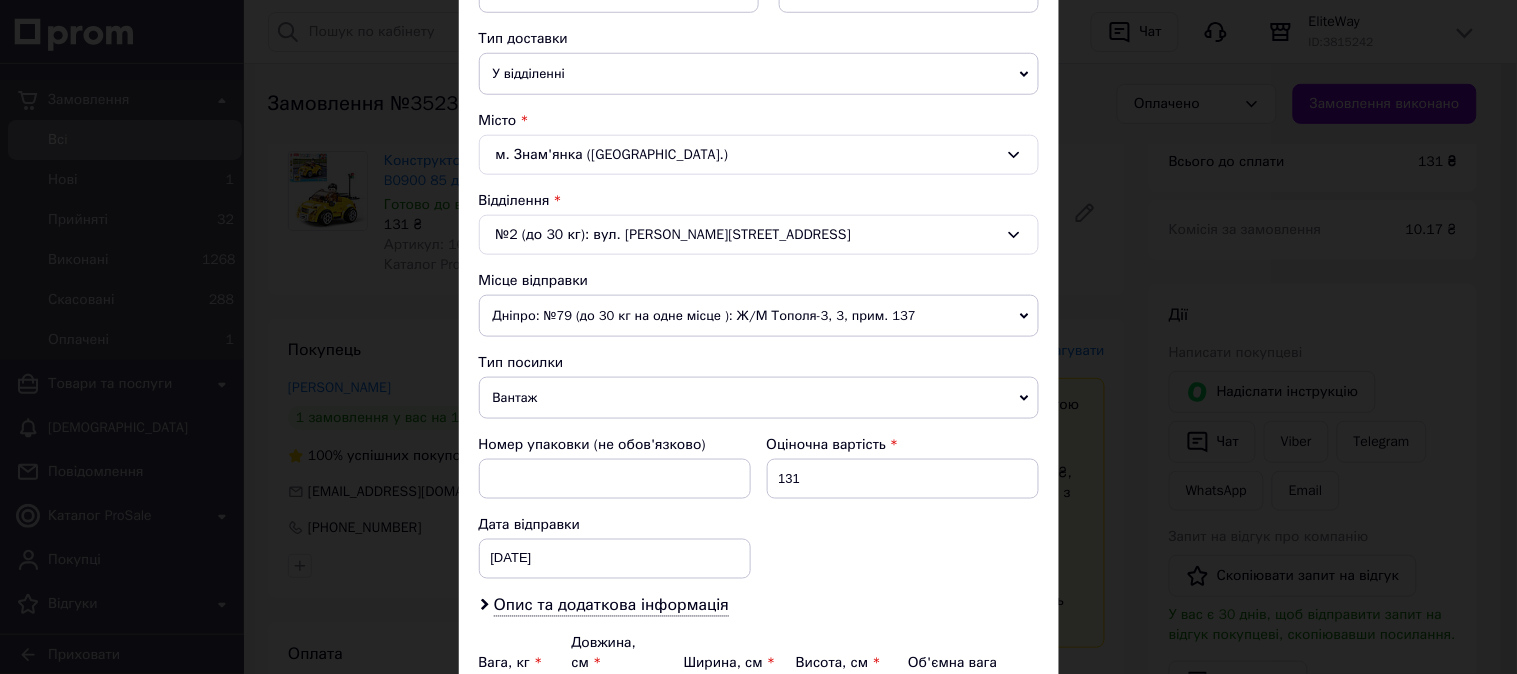 scroll, scrollTop: 555, scrollLeft: 0, axis: vertical 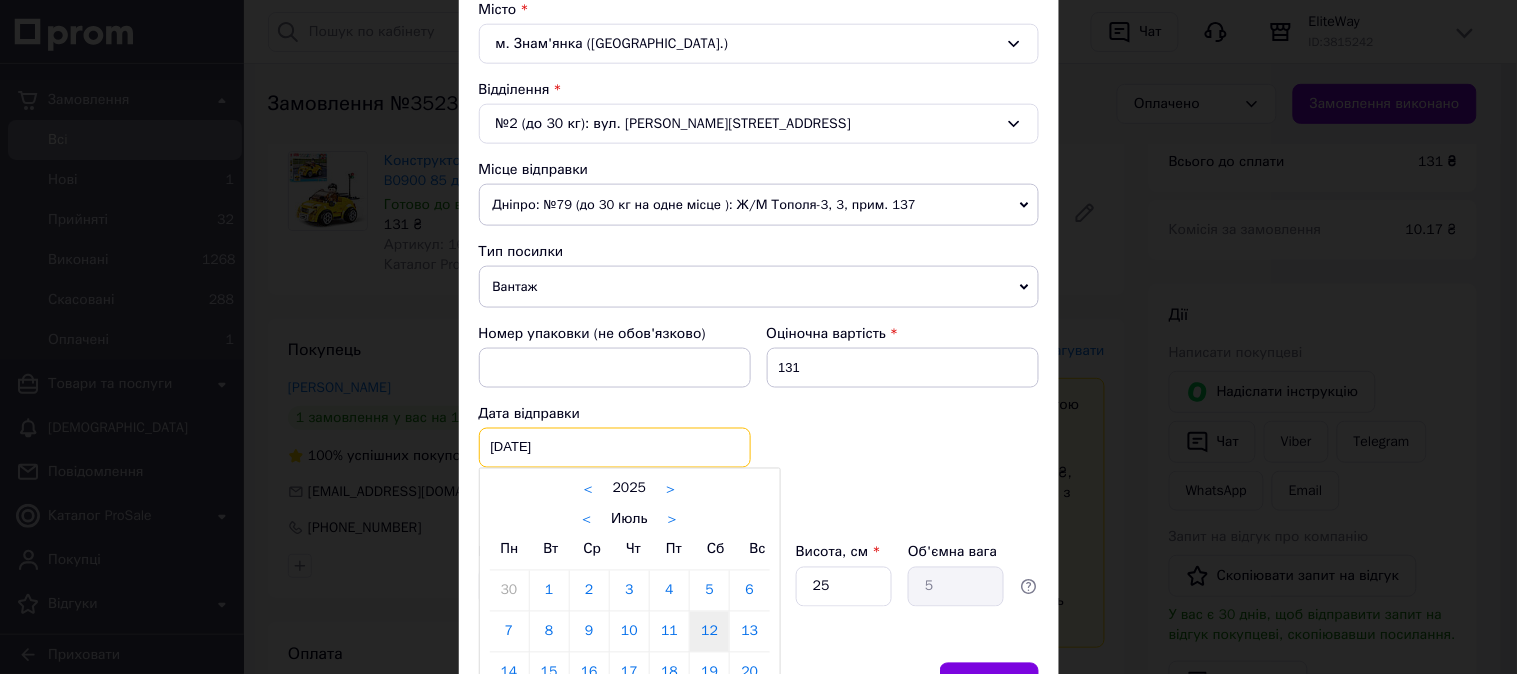 click on "[DATE] < 2025 > < Июль > Пн Вт Ср Чт Пт Сб Вс 30 1 2 3 4 5 6 7 8 9 10 11 12 13 14 15 16 17 18 19 20 21 22 23 24 25 26 27 28 29 30 31 1 2 3 4 5 6 7 8 9 10" at bounding box center [615, 448] 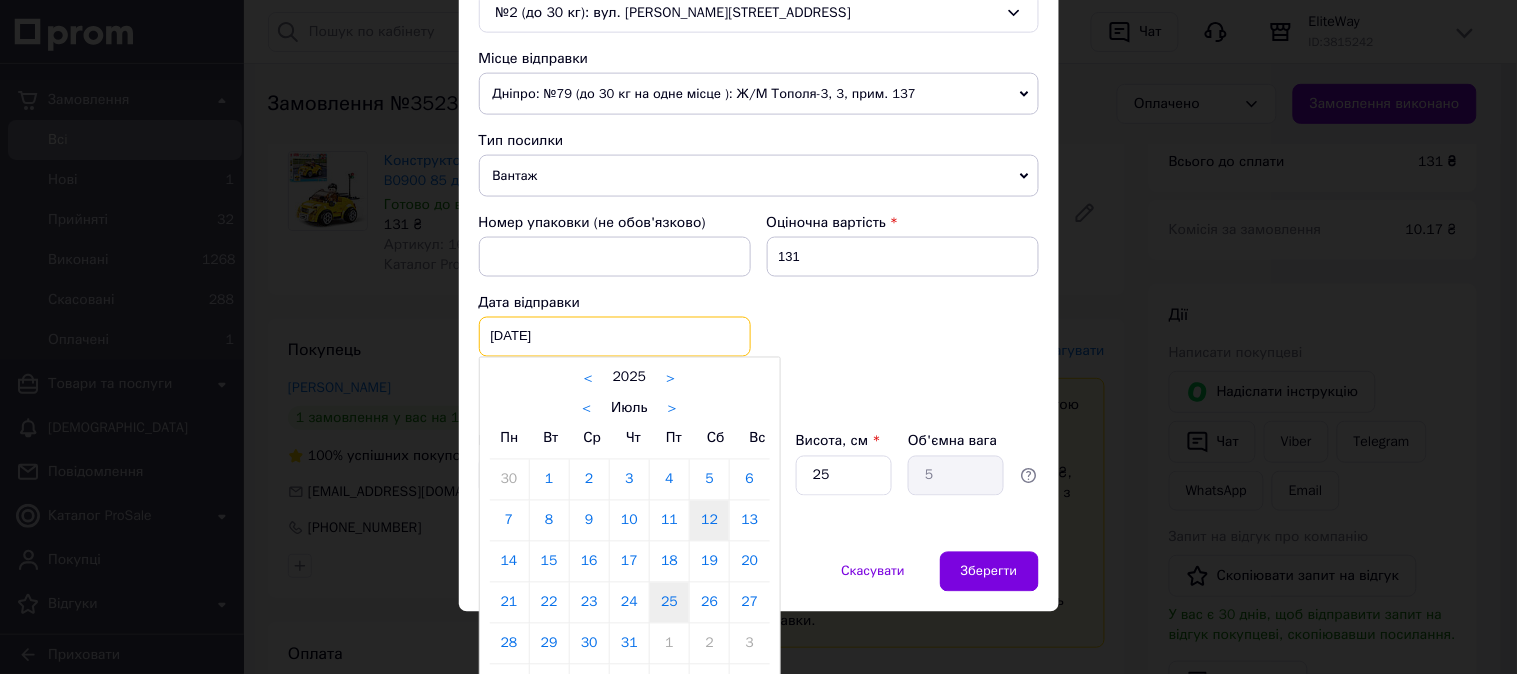 scroll, scrollTop: 702, scrollLeft: 0, axis: vertical 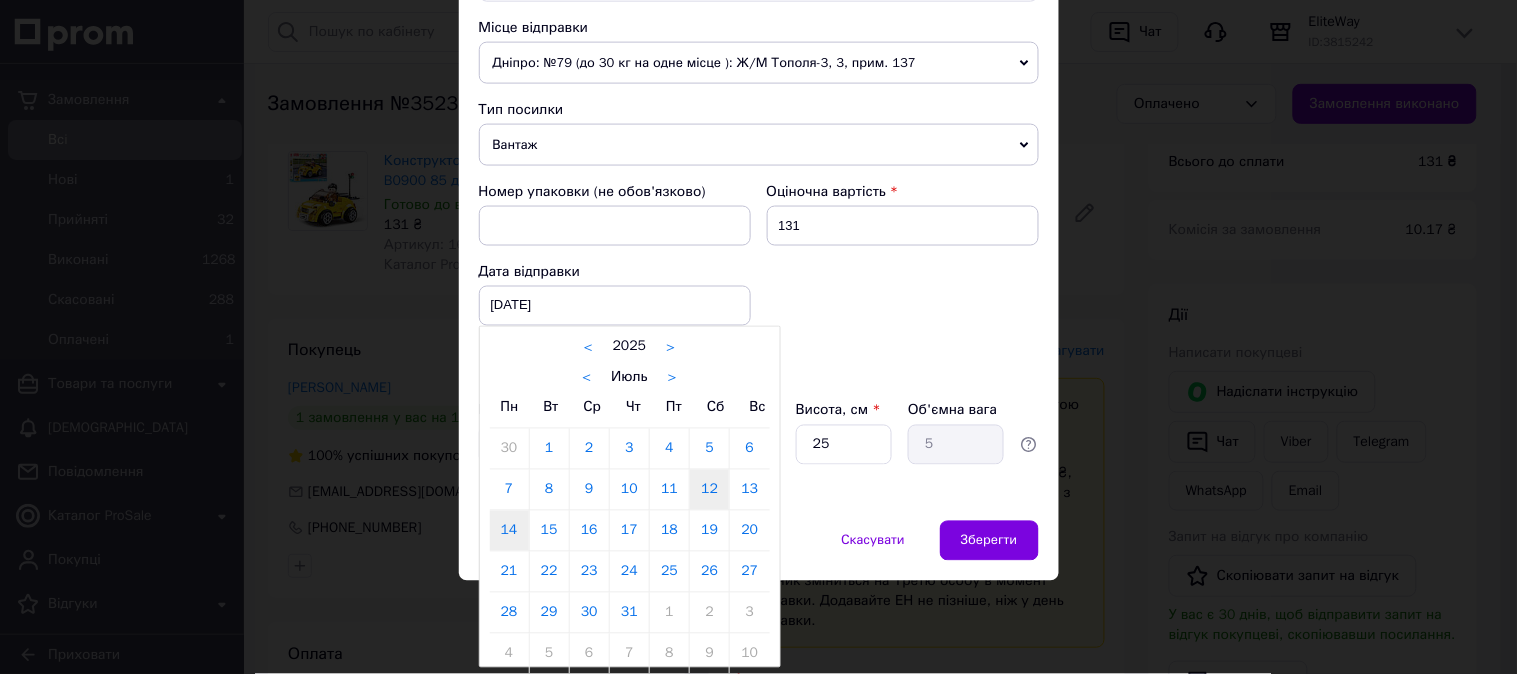 click on "14" at bounding box center [509, 531] 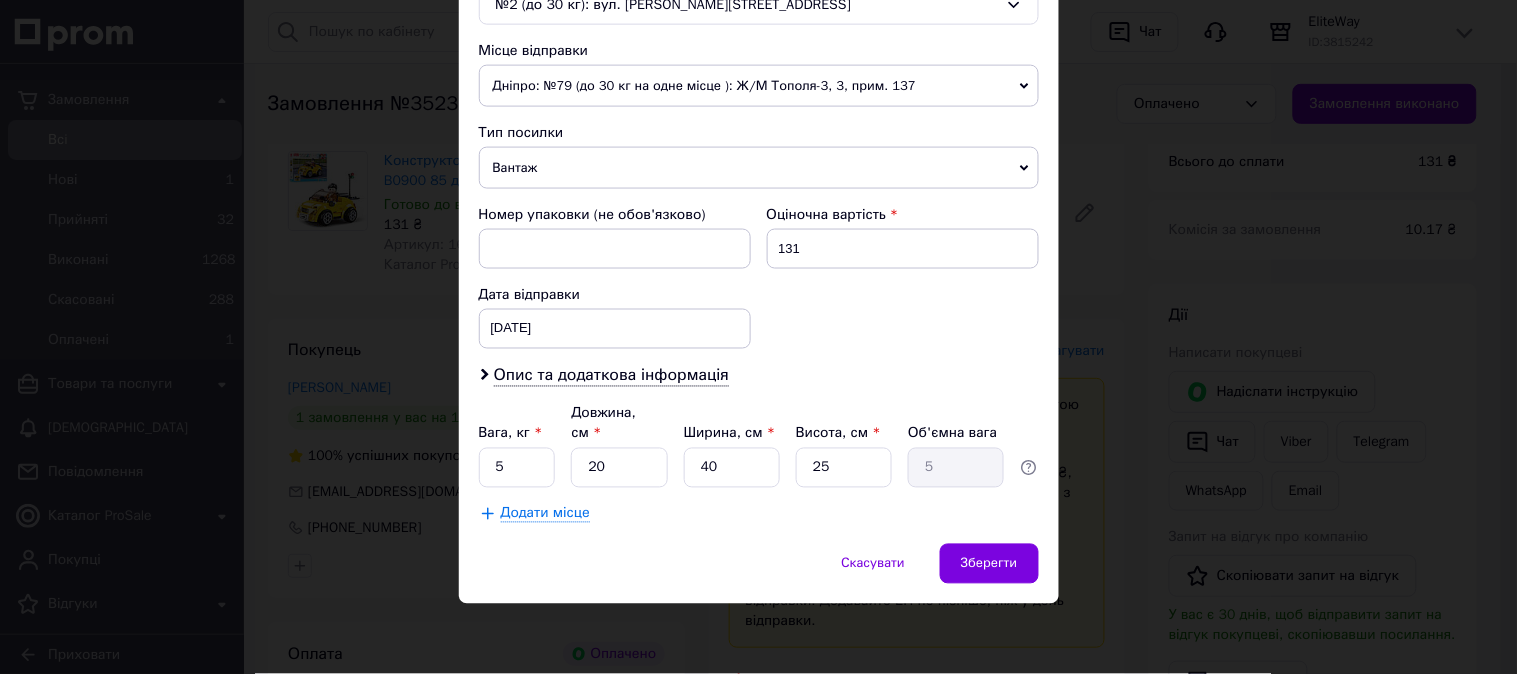 scroll, scrollTop: 655, scrollLeft: 0, axis: vertical 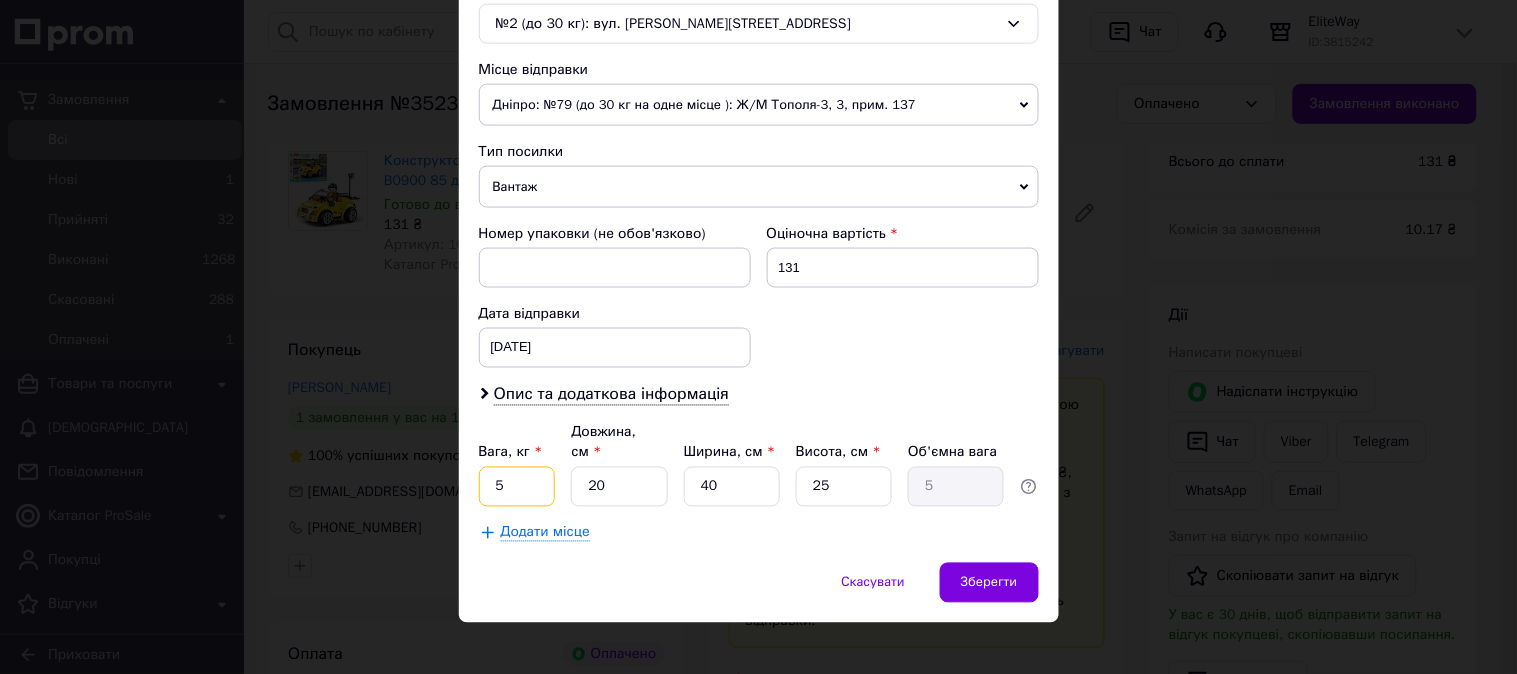 click on "5" at bounding box center [517, 487] 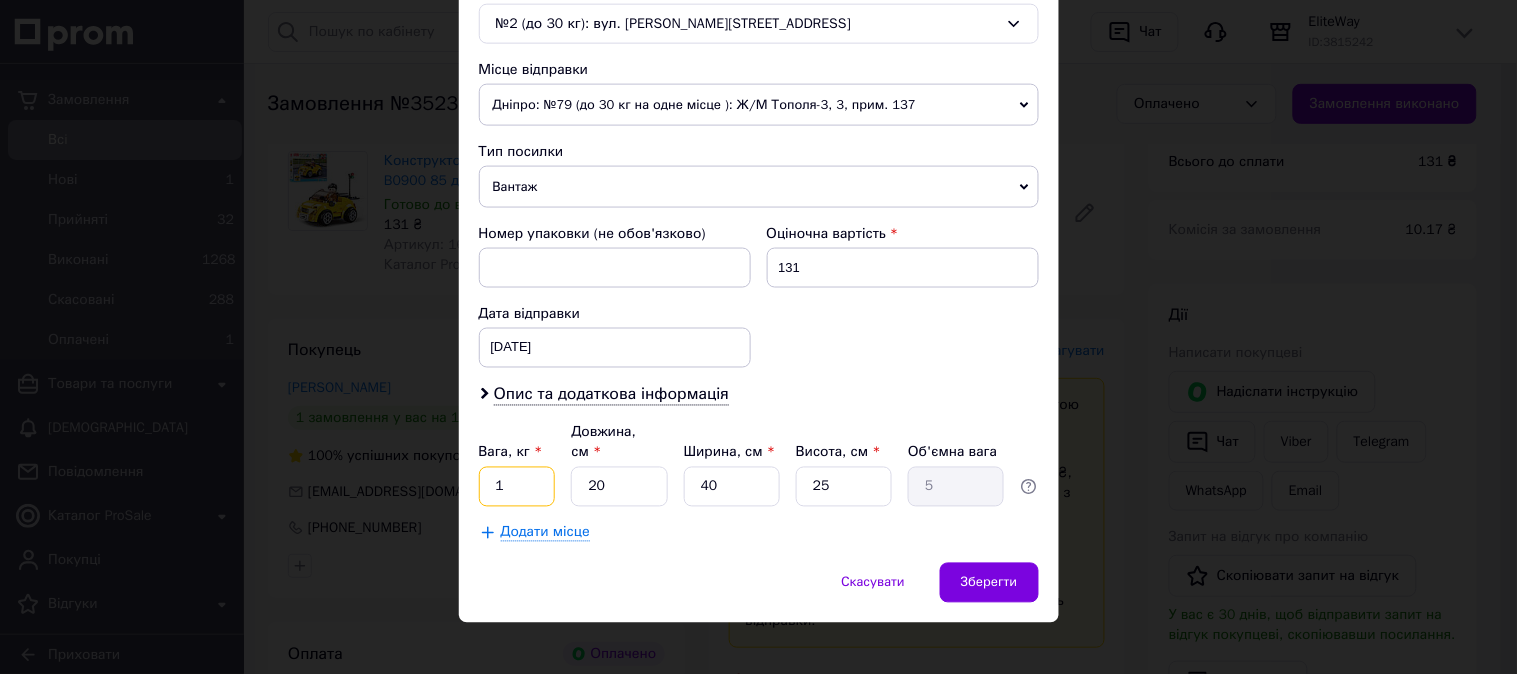 type on "1" 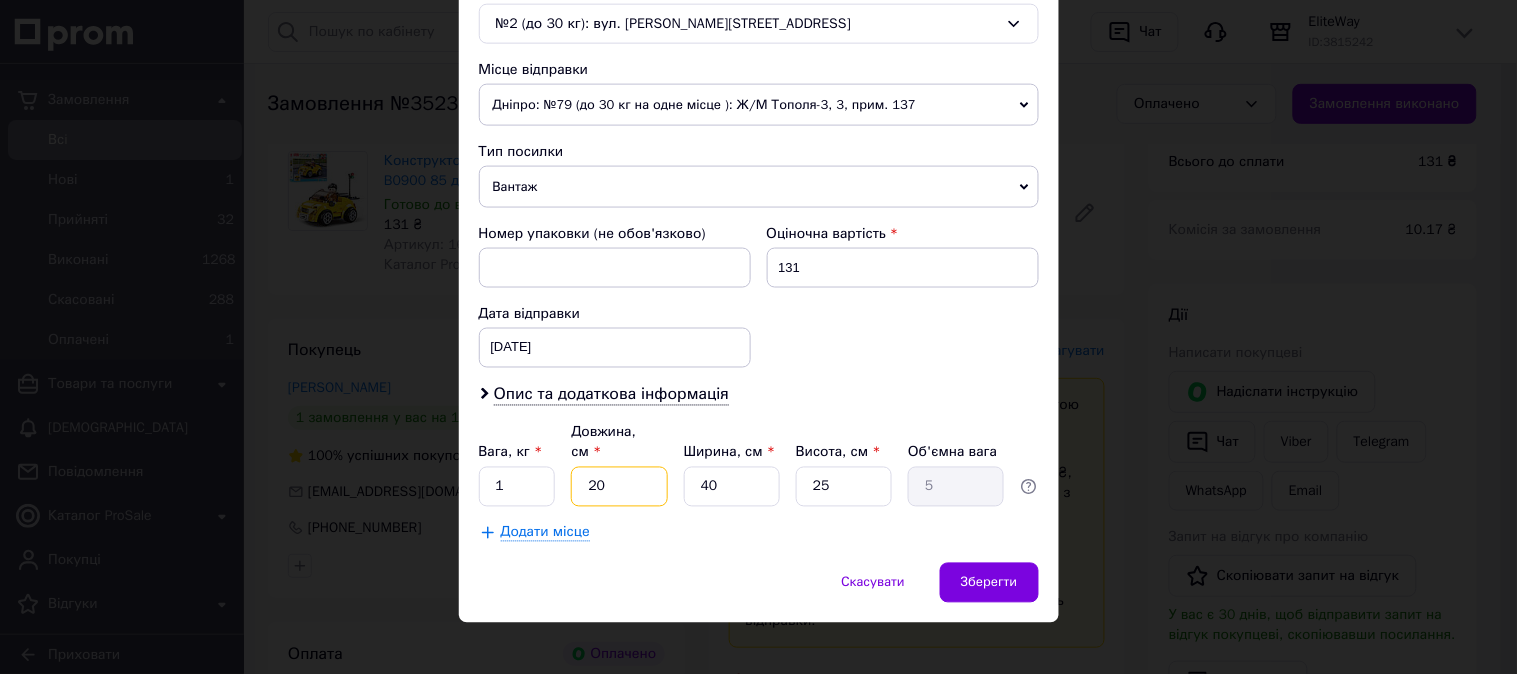 click on "20" at bounding box center [619, 487] 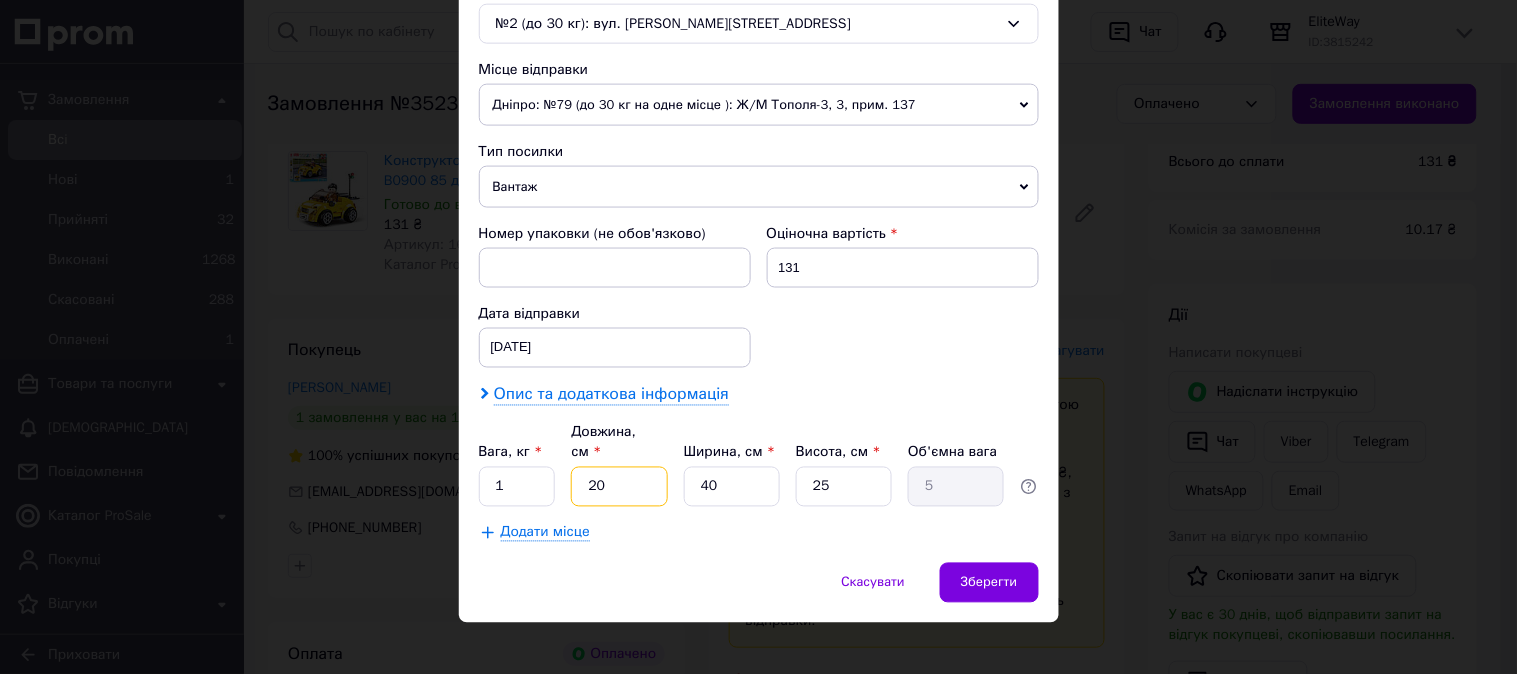 type on "2" 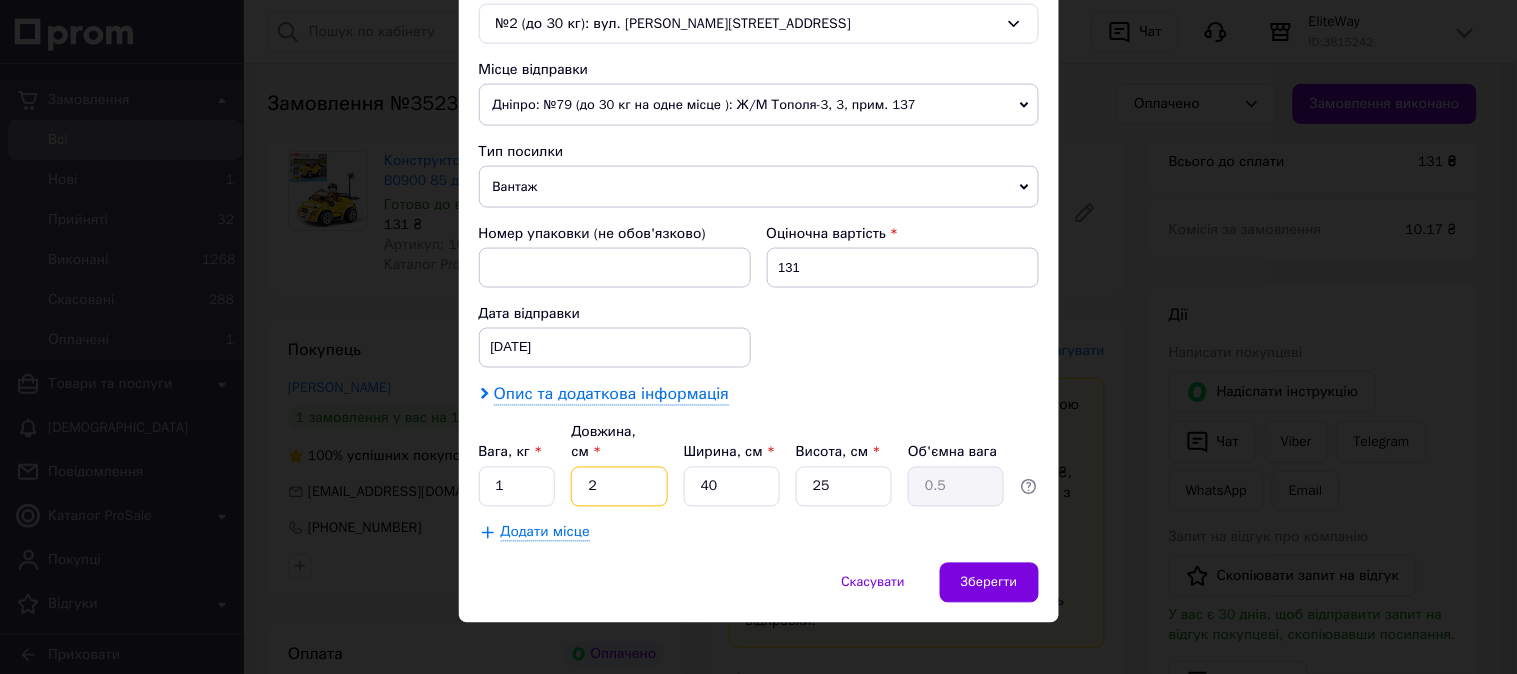 type 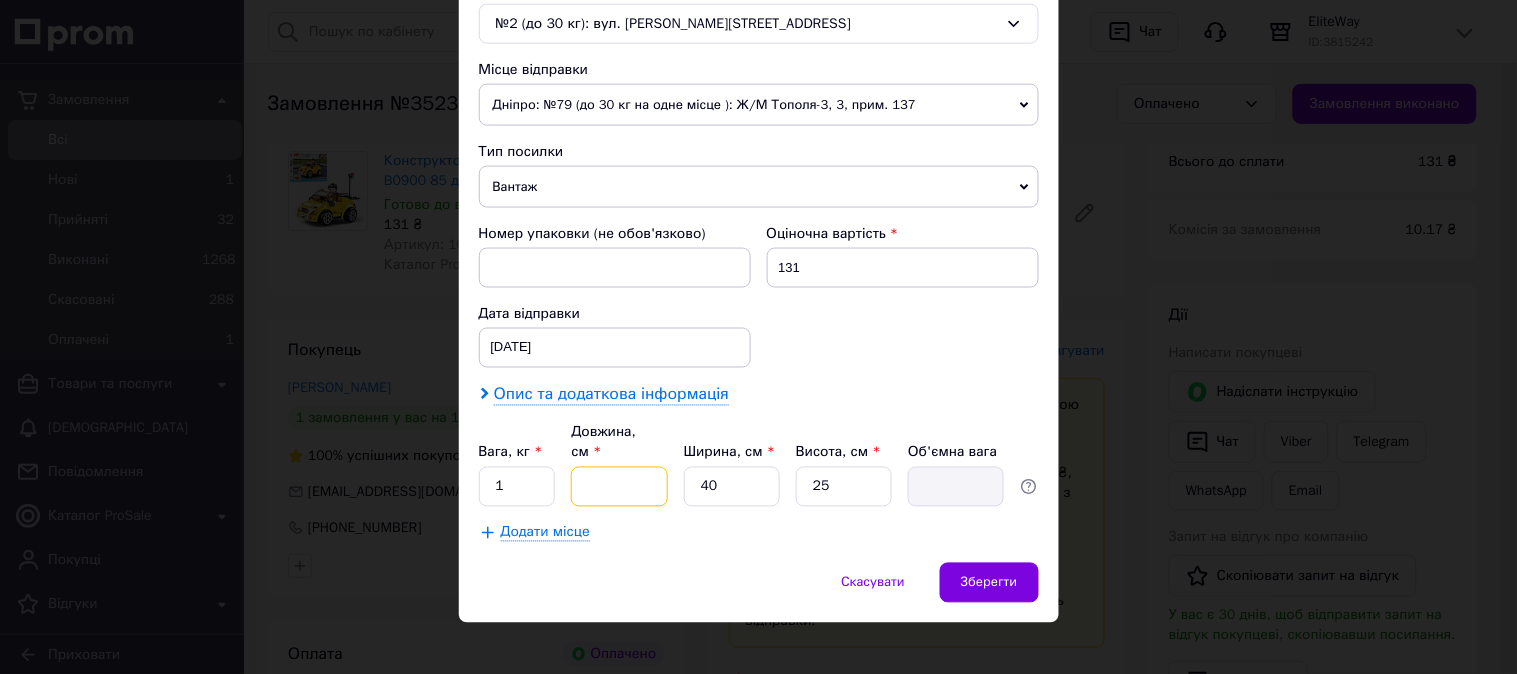 type on "1" 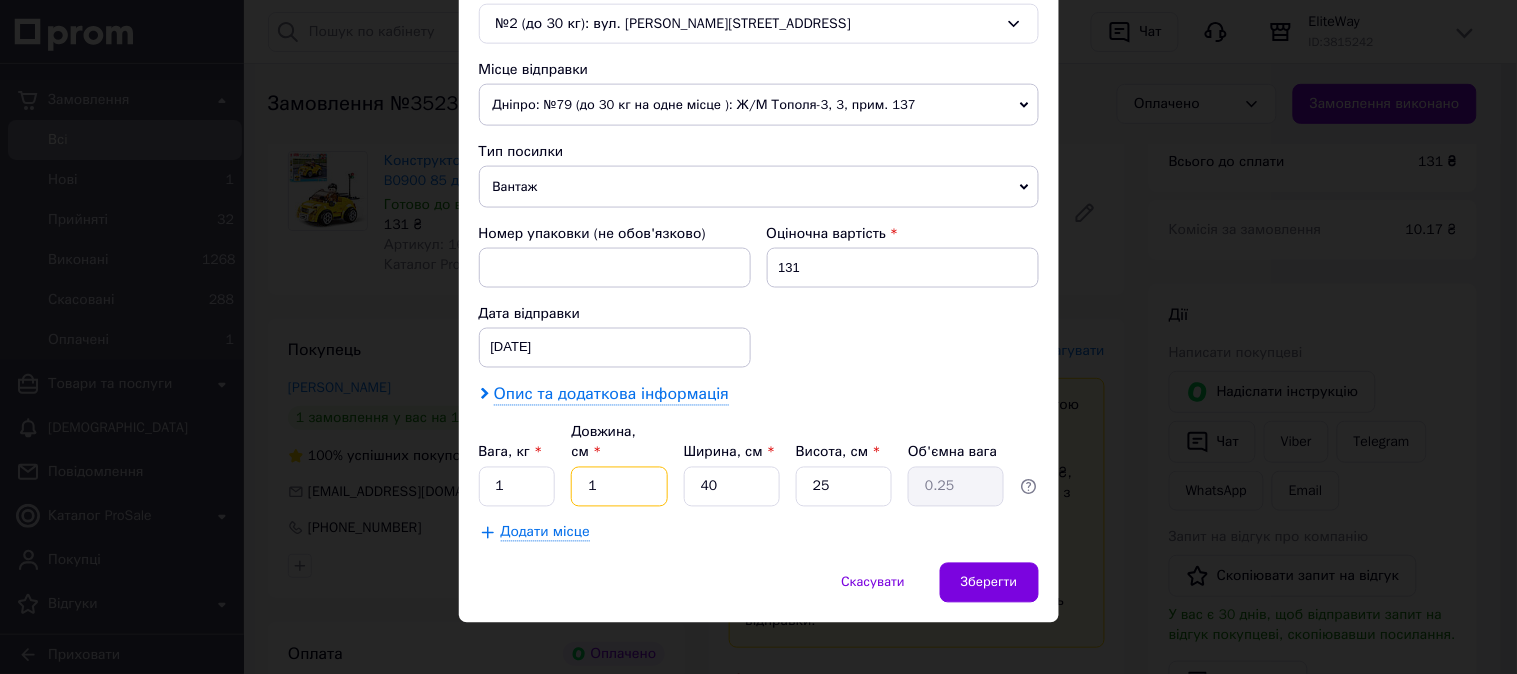 type on "15" 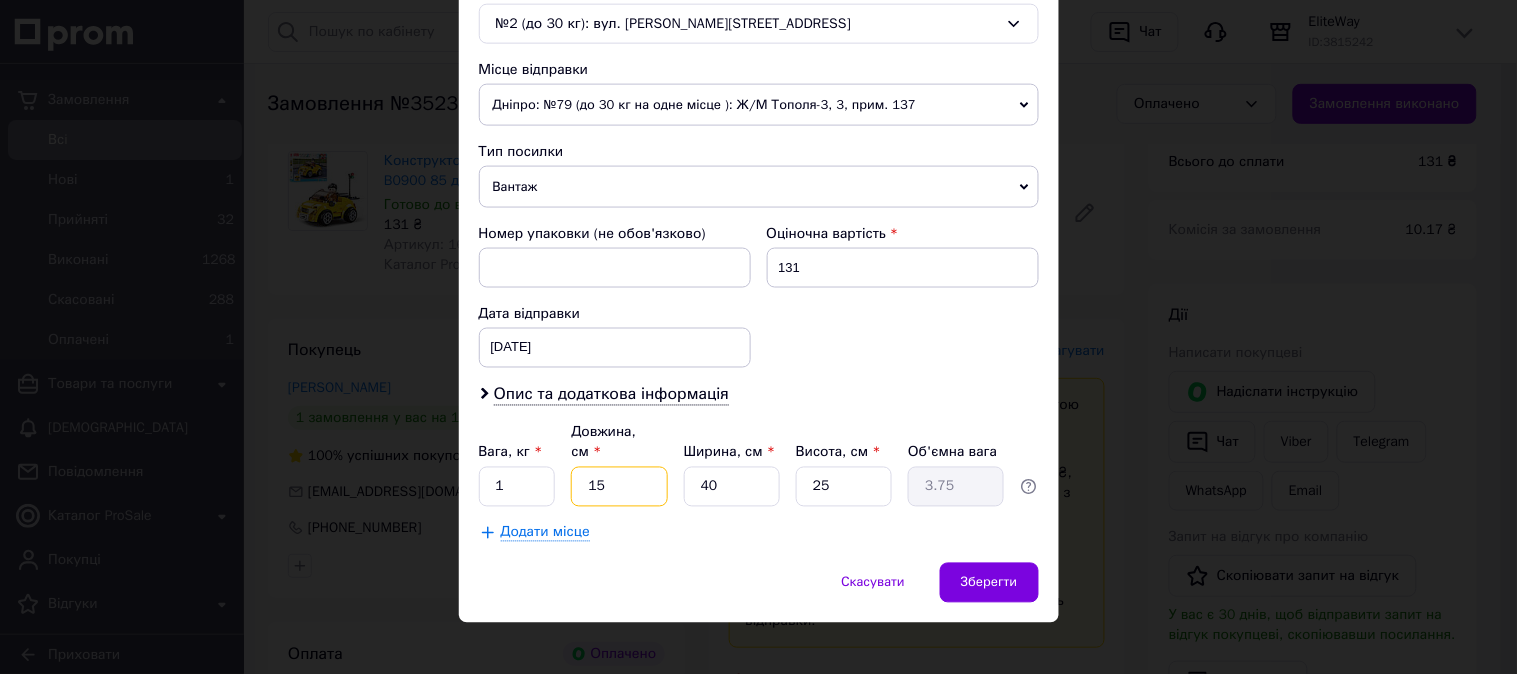 type on "15" 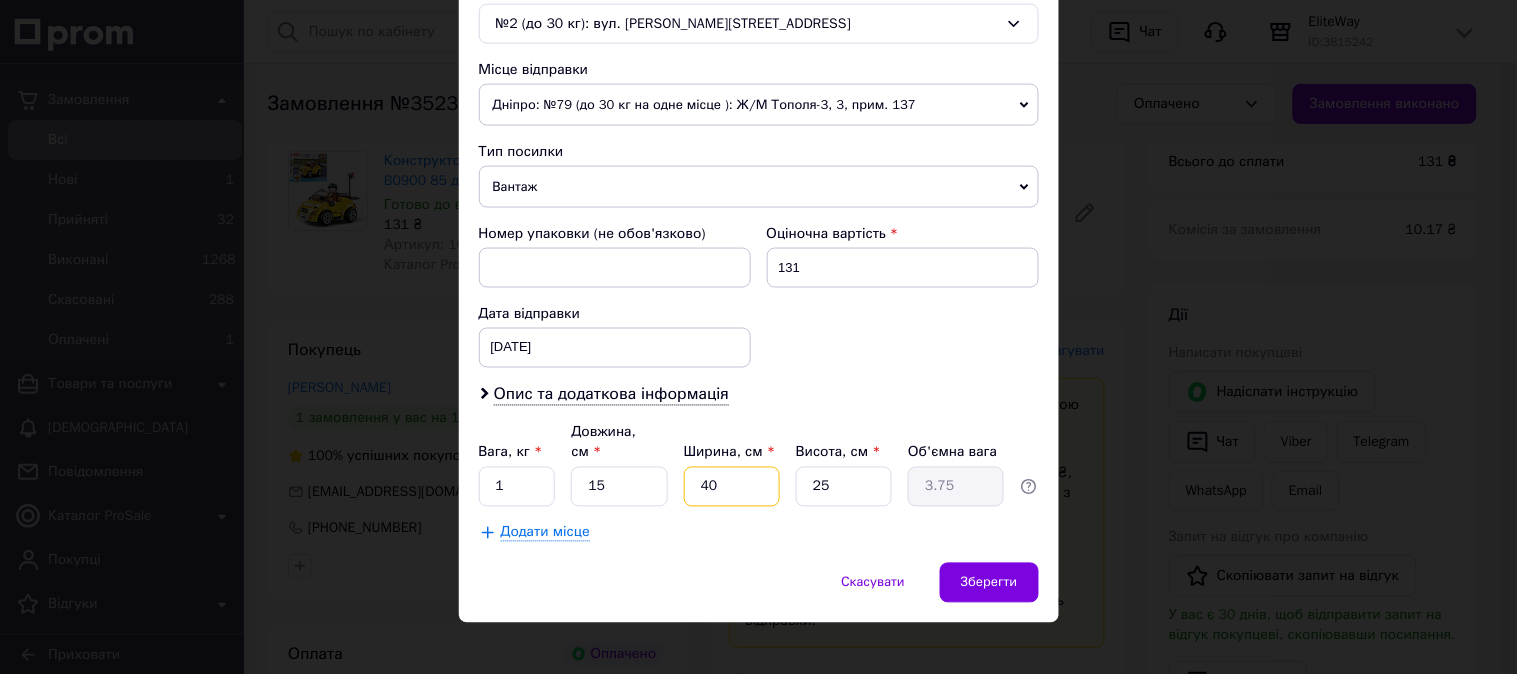 click on "40" at bounding box center [732, 487] 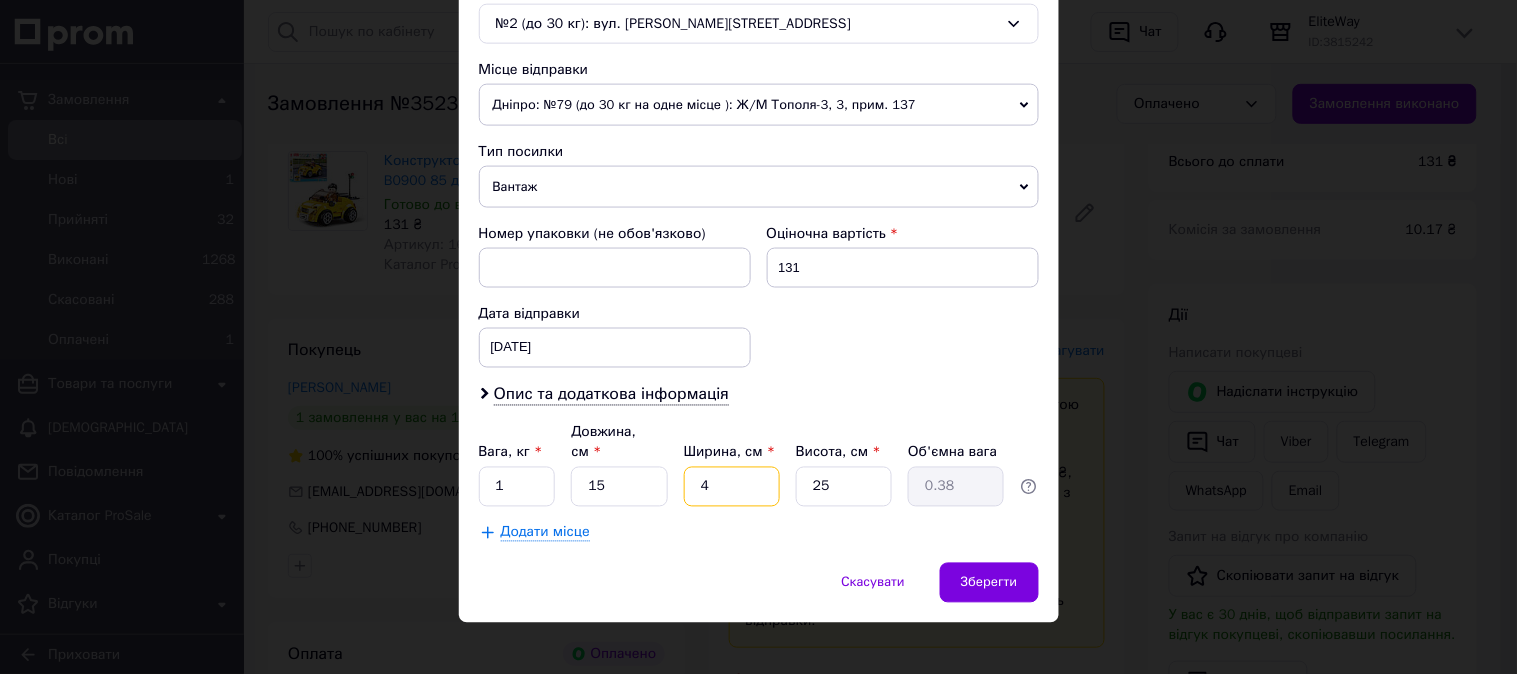 type 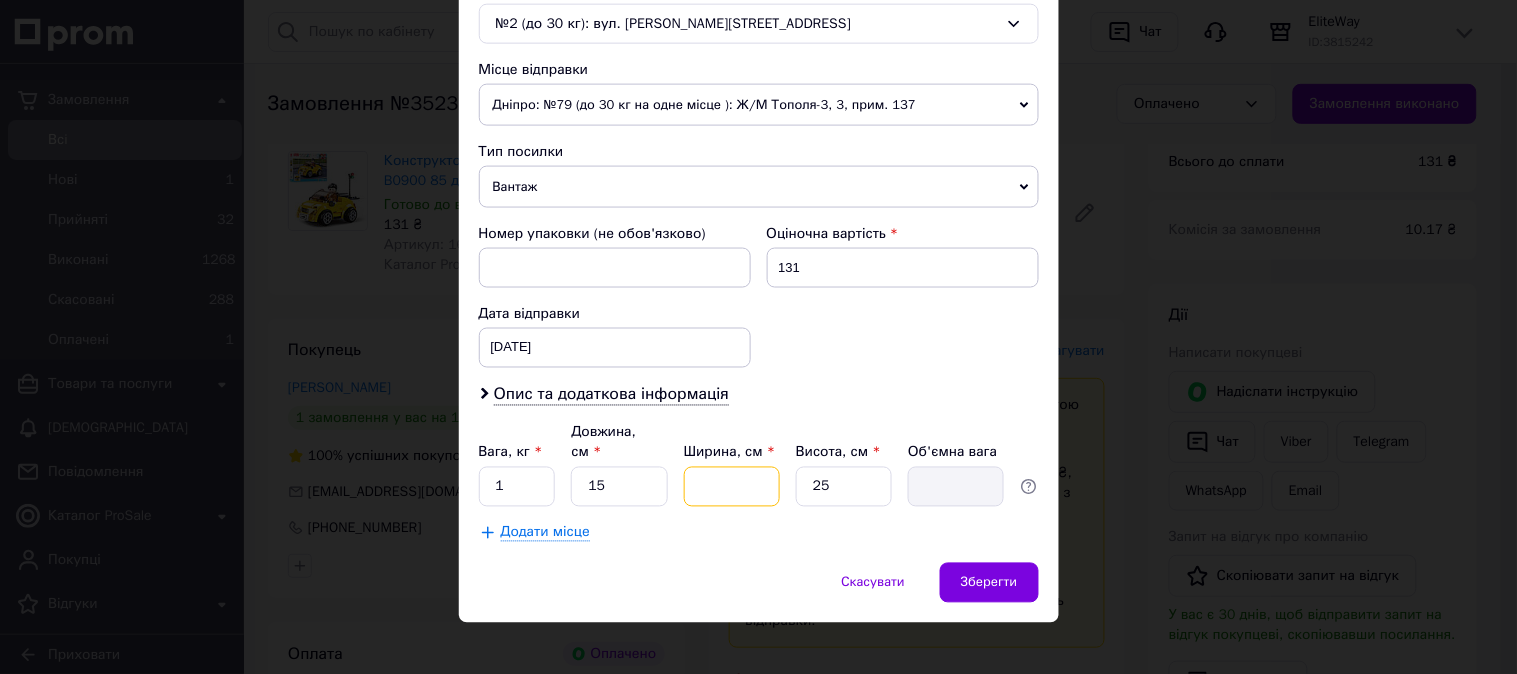 type on "1" 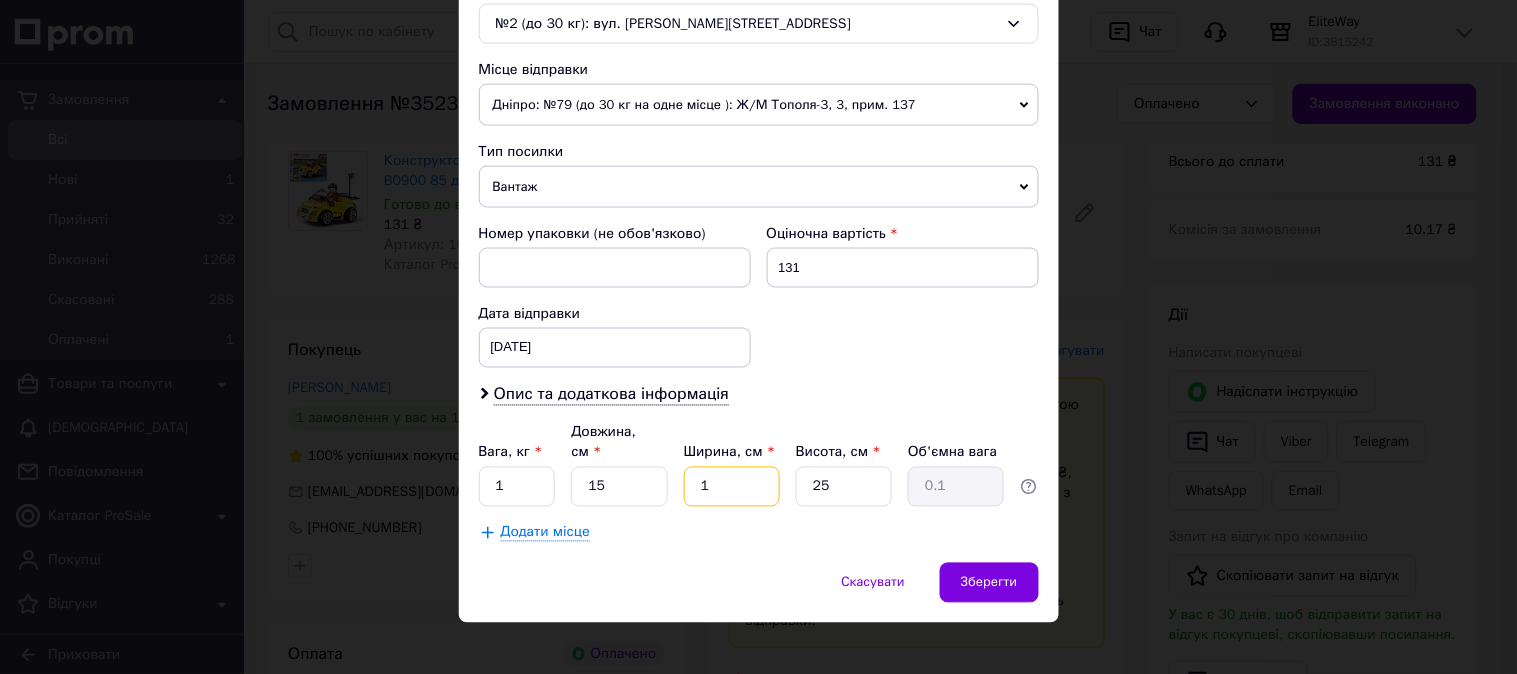 type on "15" 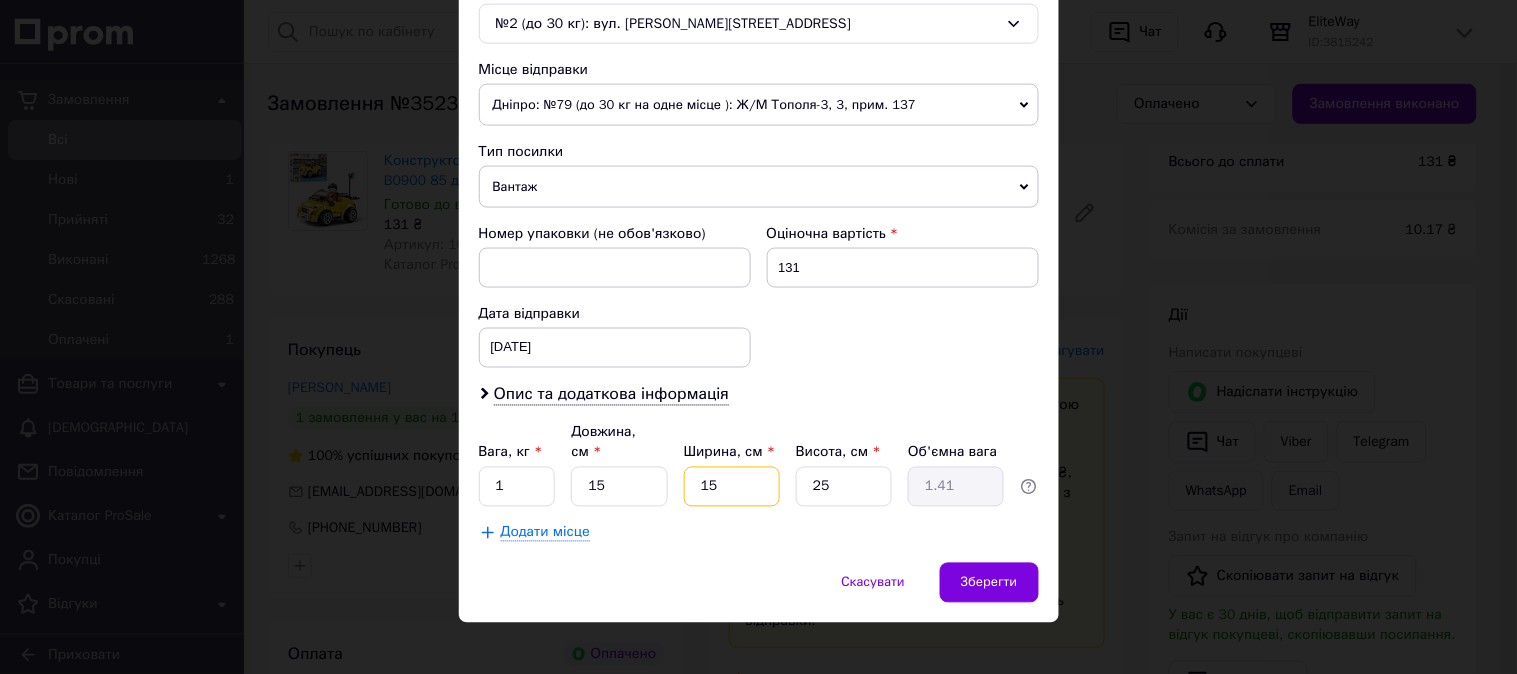 type on "15" 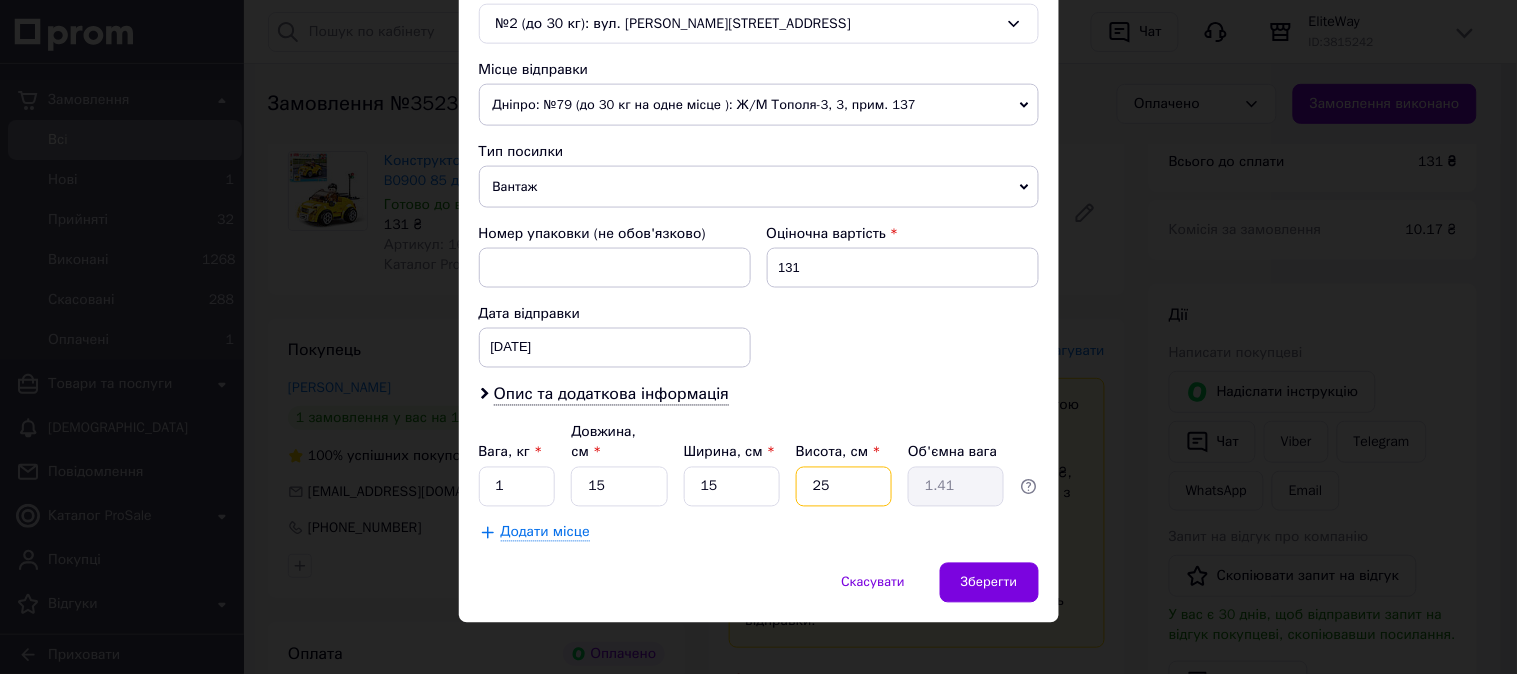 click on "25" at bounding box center (844, 487) 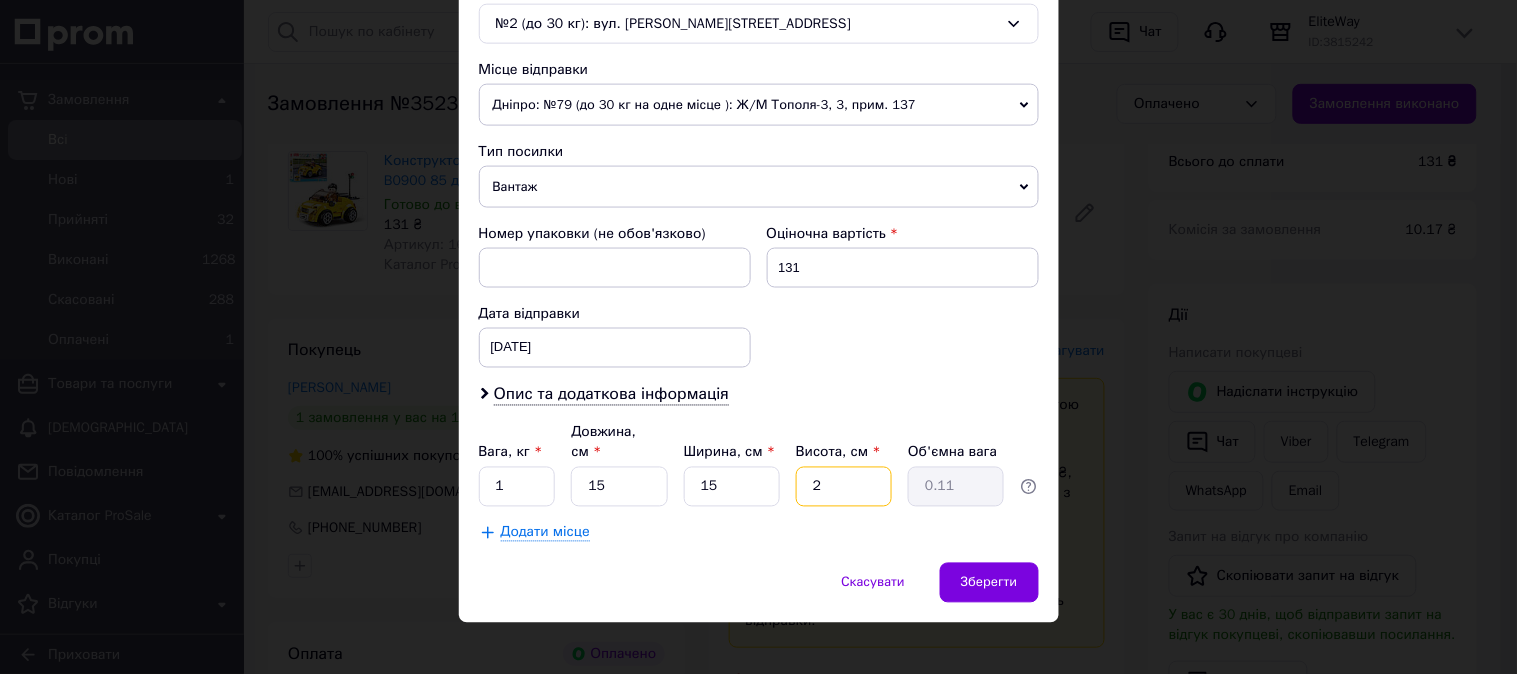 type 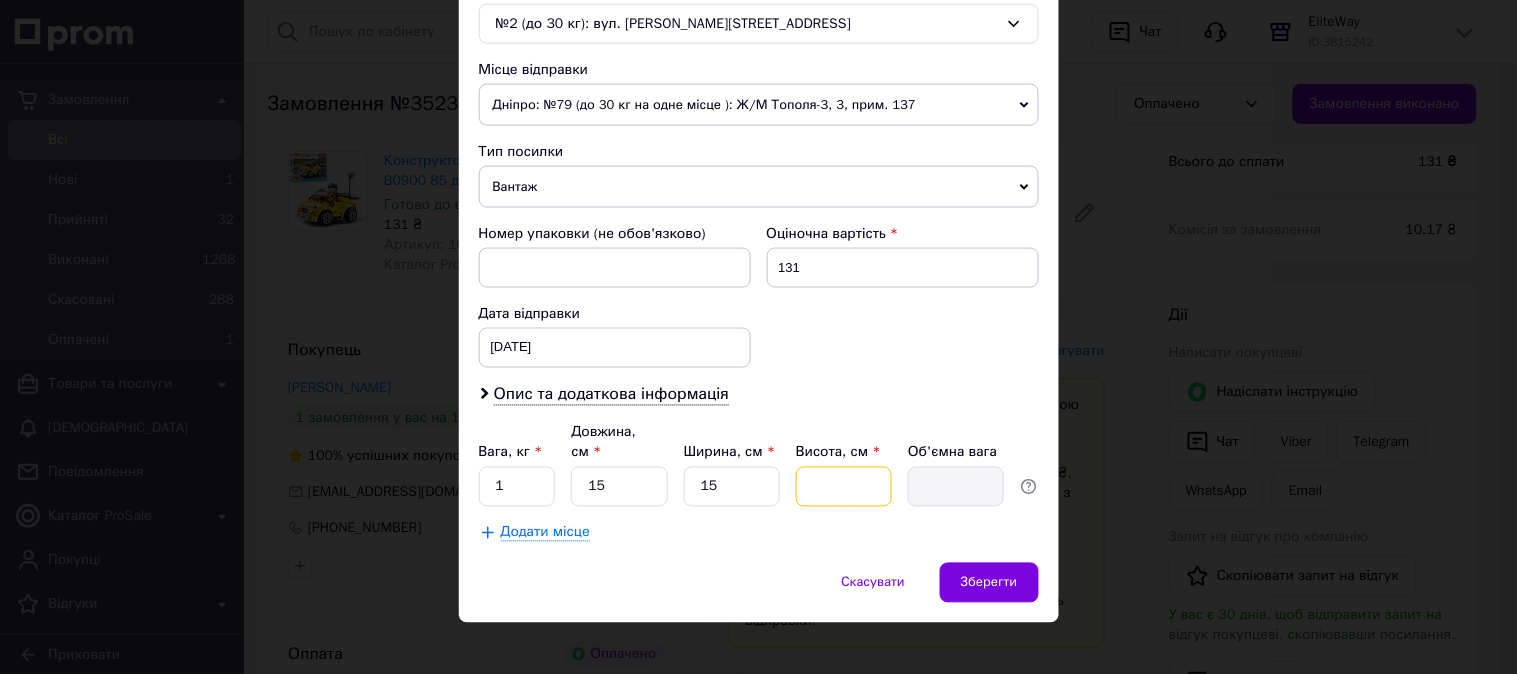 type on "1" 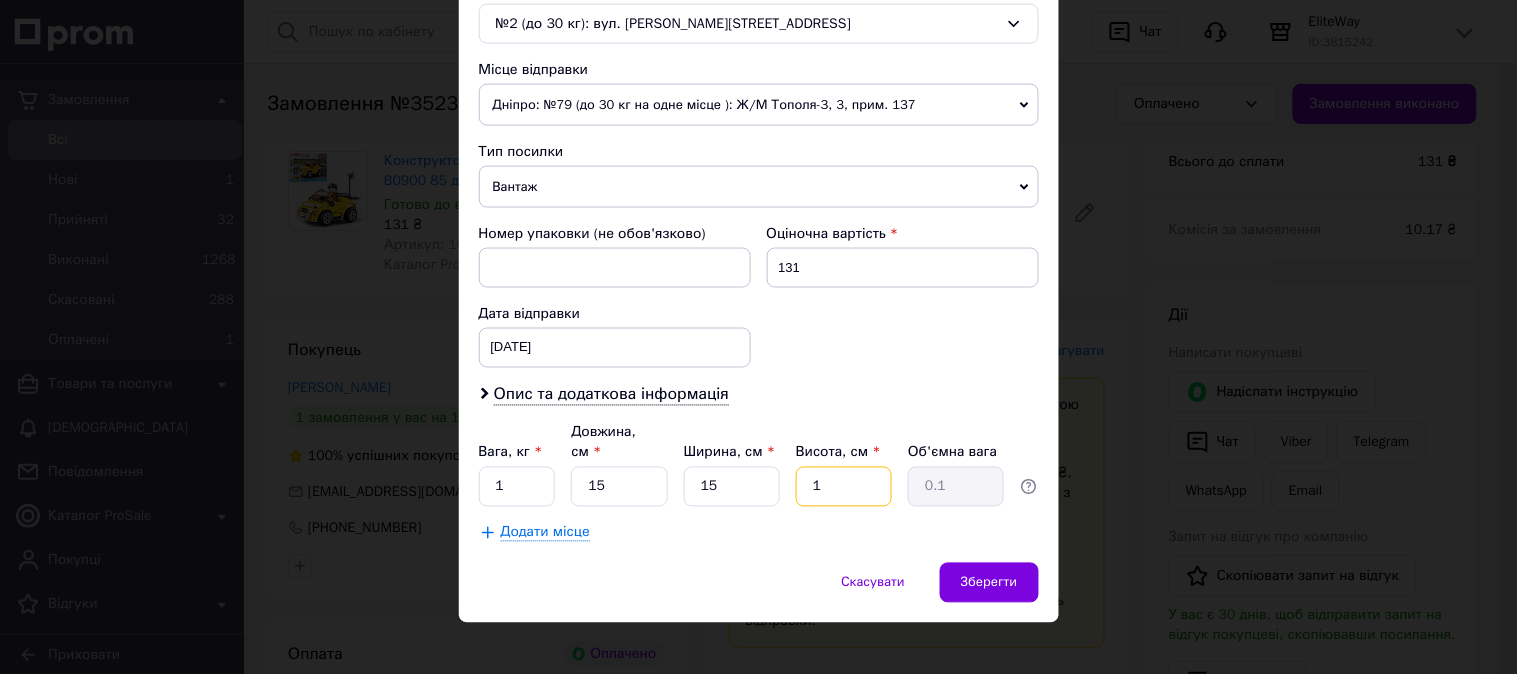 type on "15" 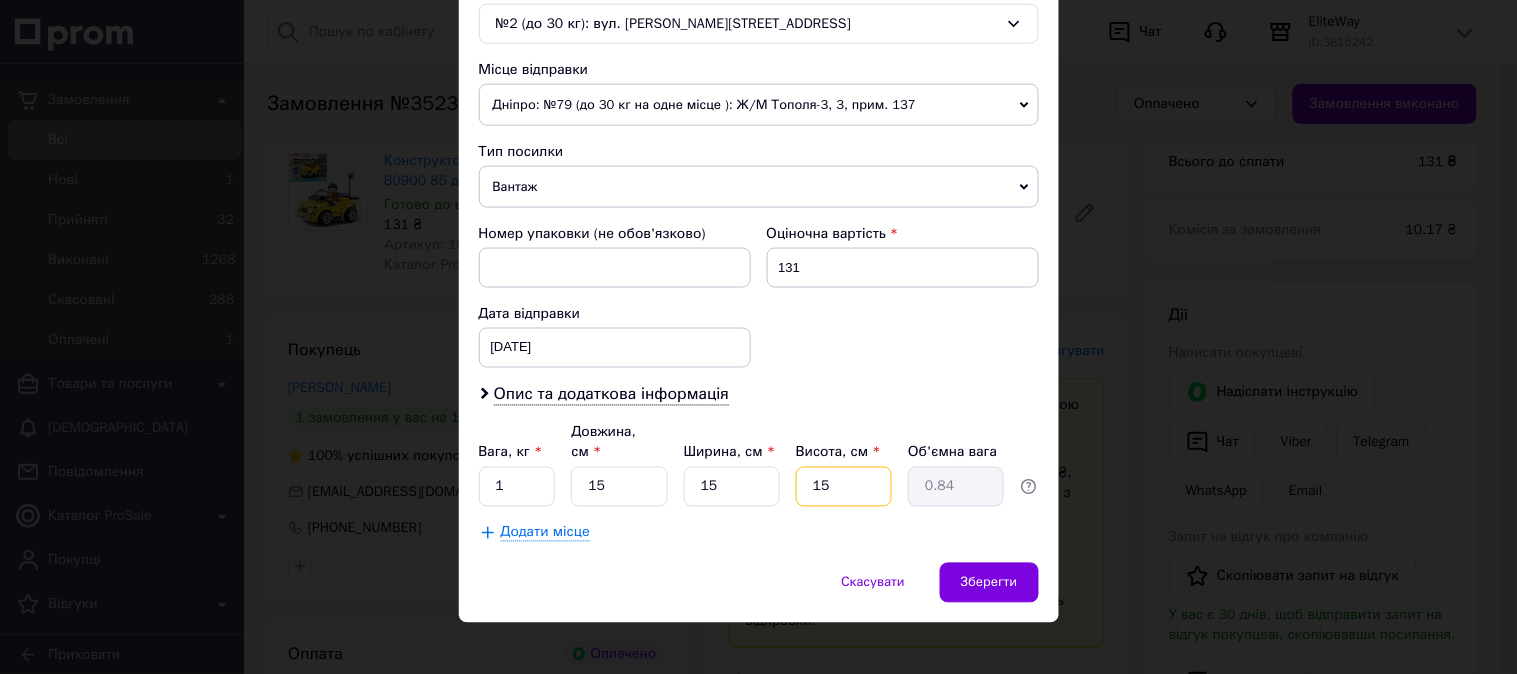 scroll, scrollTop: 433, scrollLeft: 0, axis: vertical 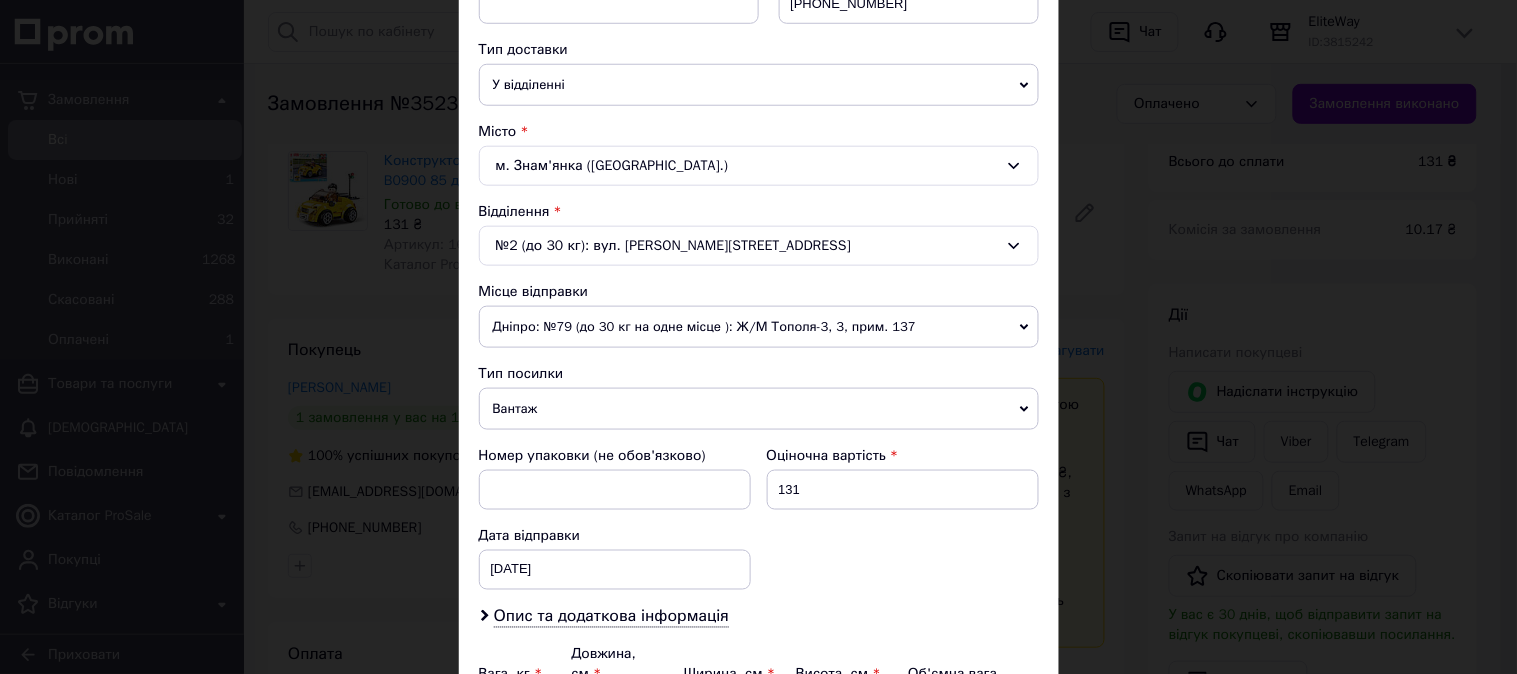 type on "15" 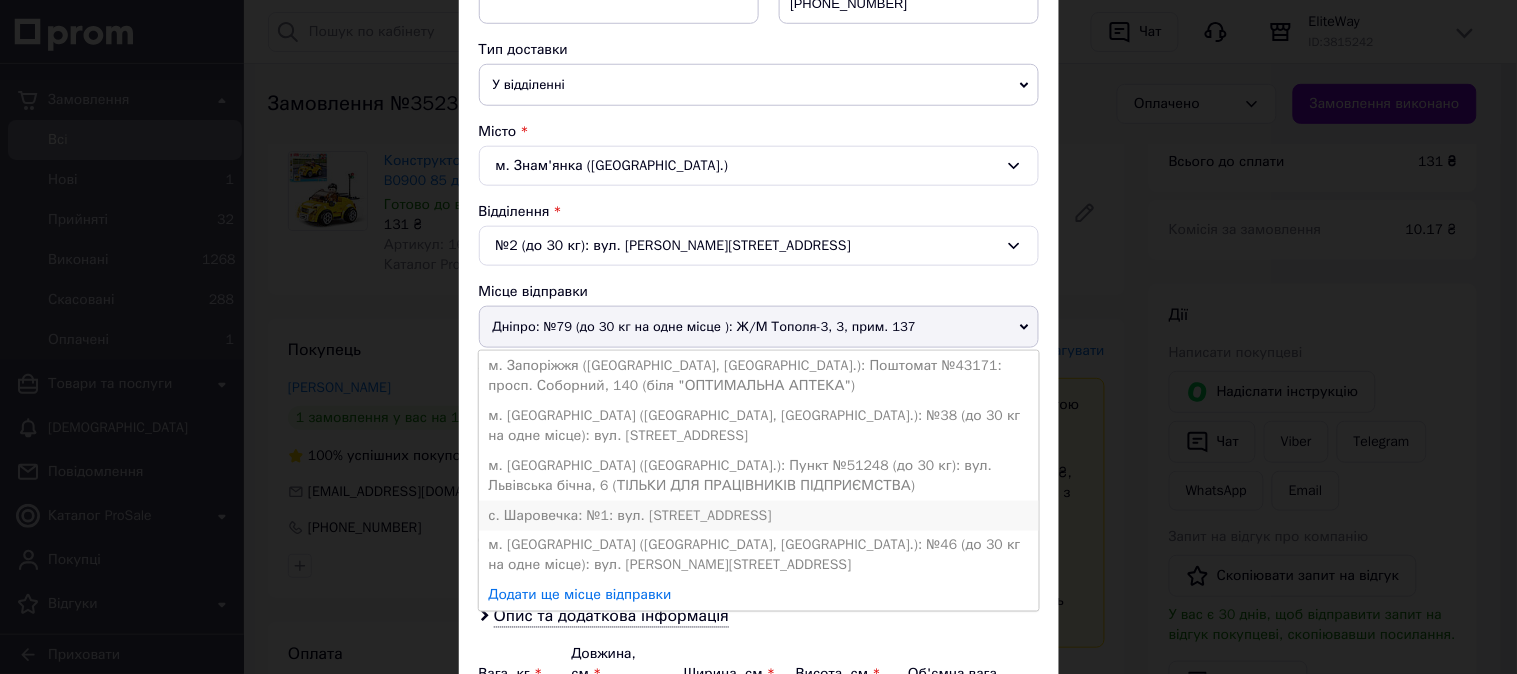 click on "с. Шаровечка: №1: вул. [STREET_ADDRESS]" at bounding box center (759, 516) 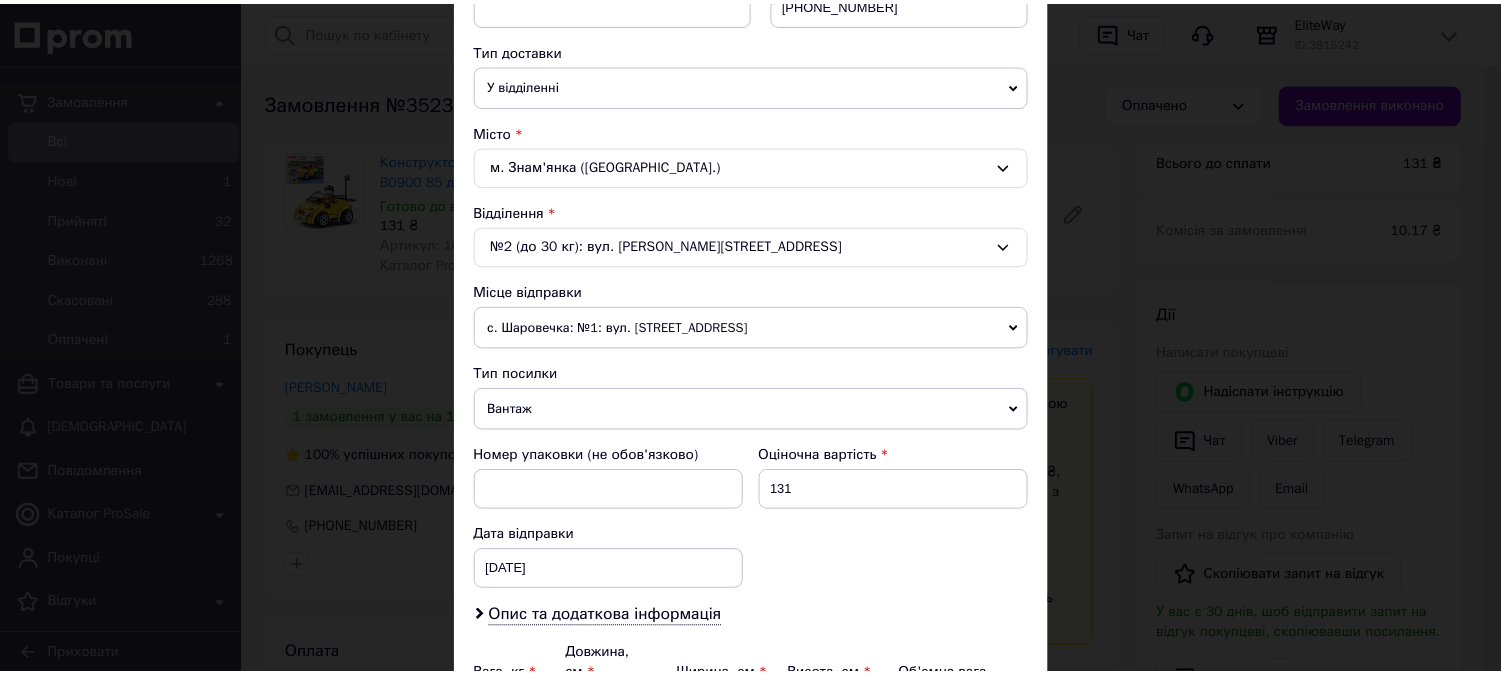 scroll, scrollTop: 655, scrollLeft: 0, axis: vertical 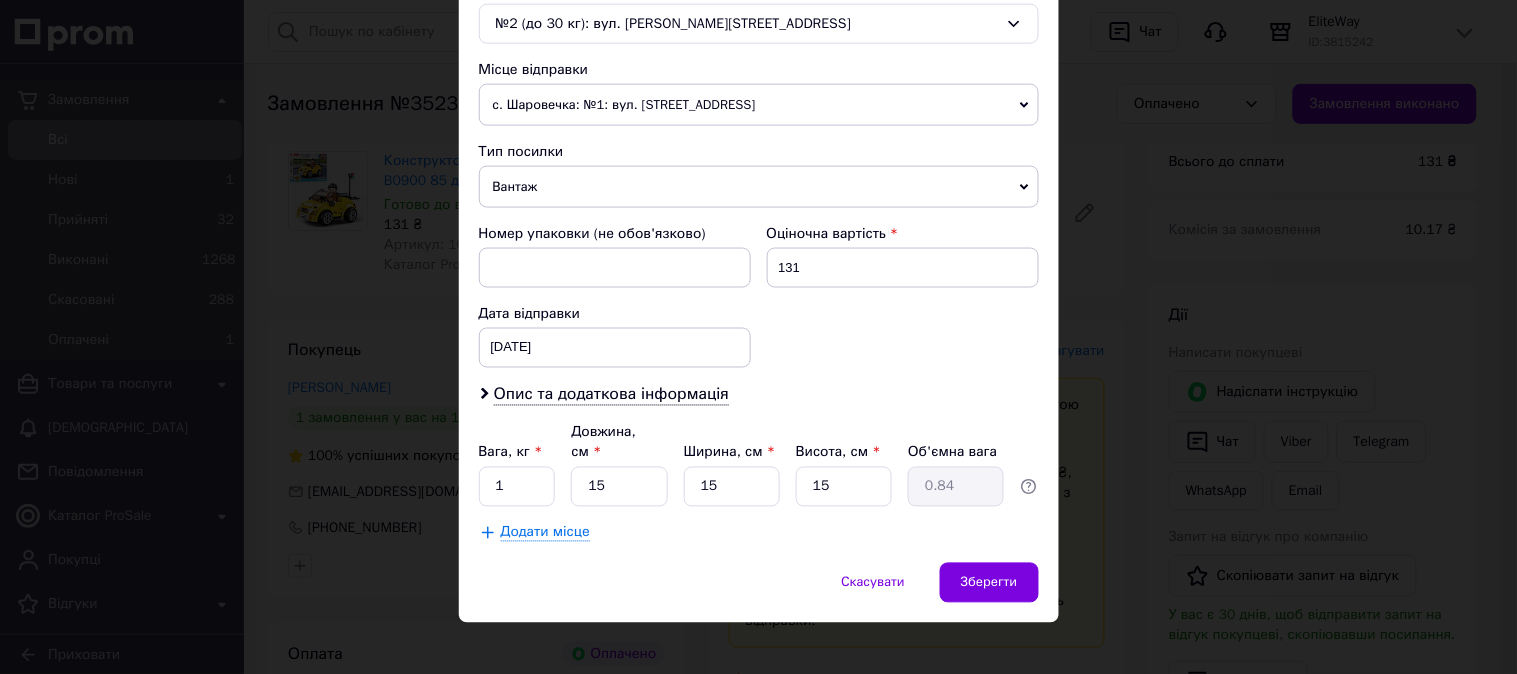 click on "Скасувати   Зберегти" at bounding box center (759, 593) 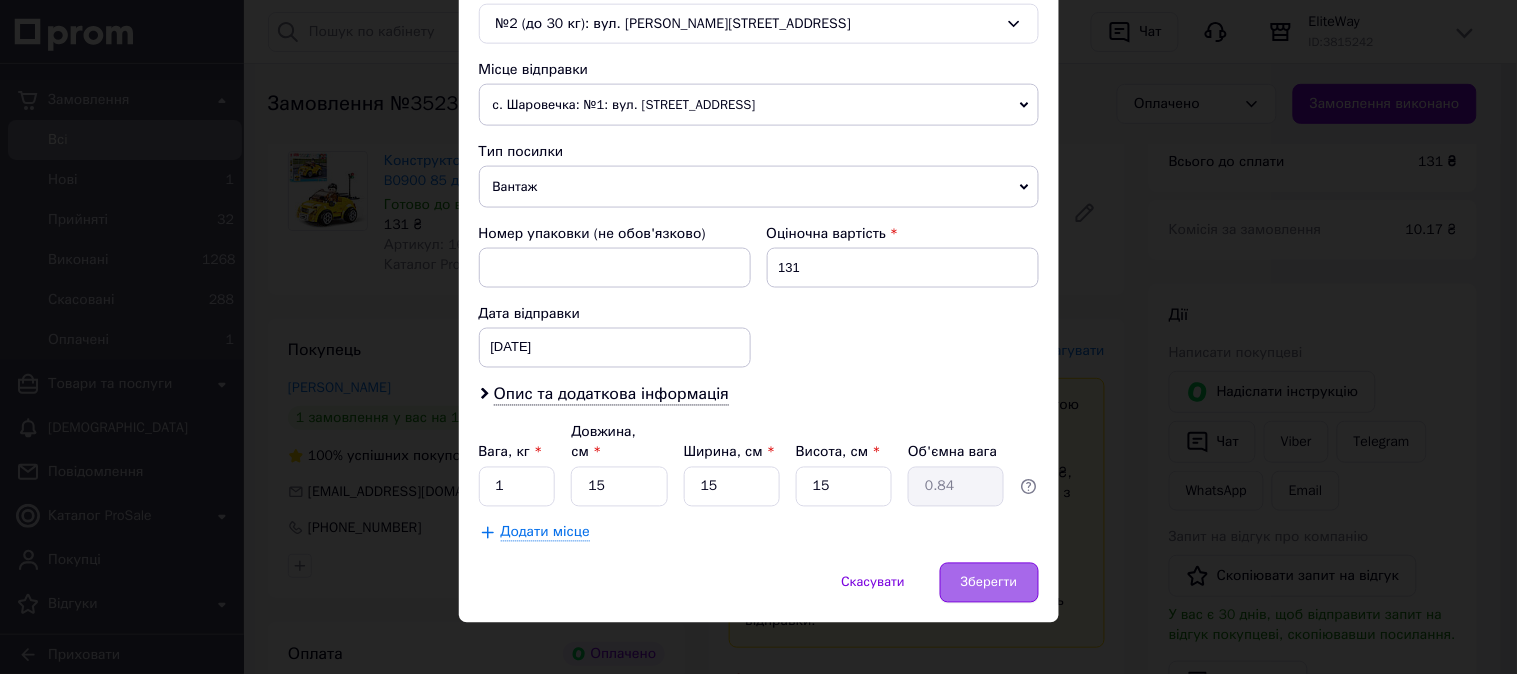 click on "Зберегти" at bounding box center (989, 583) 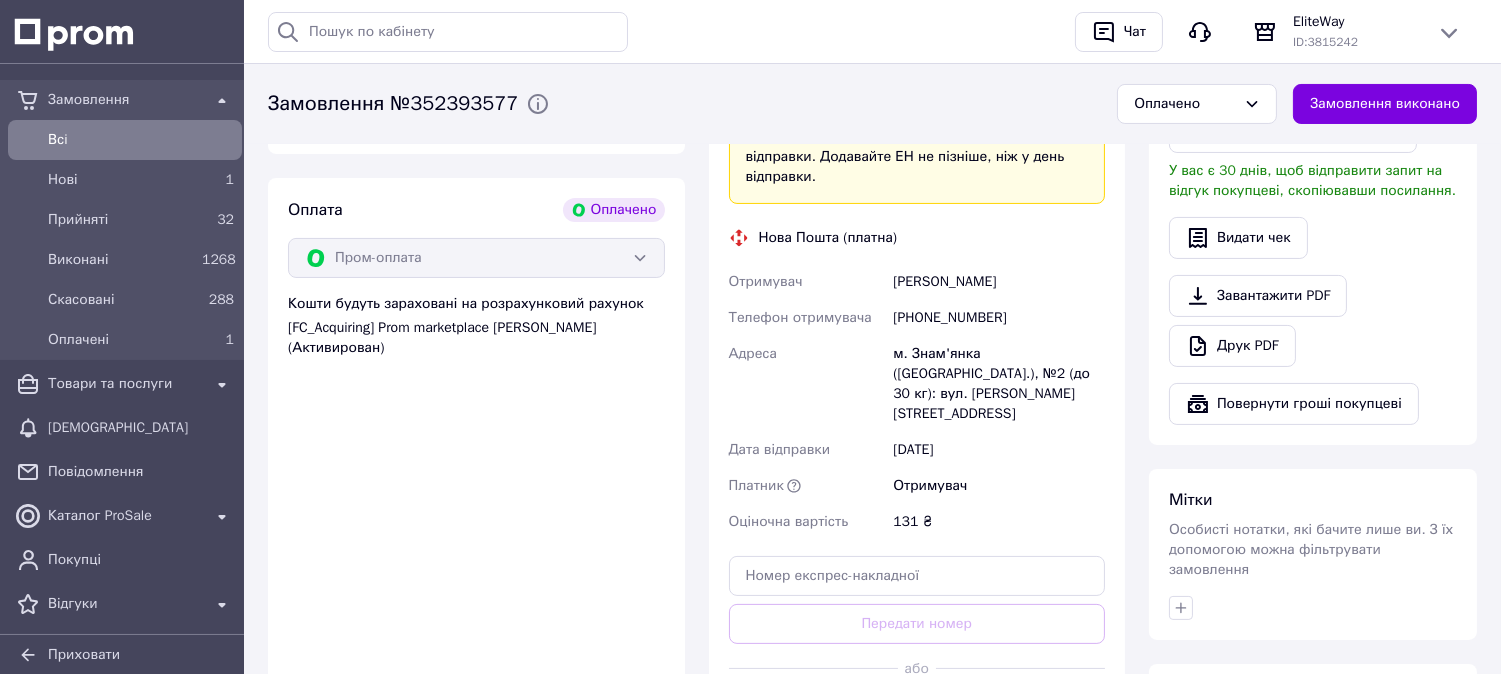 scroll, scrollTop: 777, scrollLeft: 0, axis: vertical 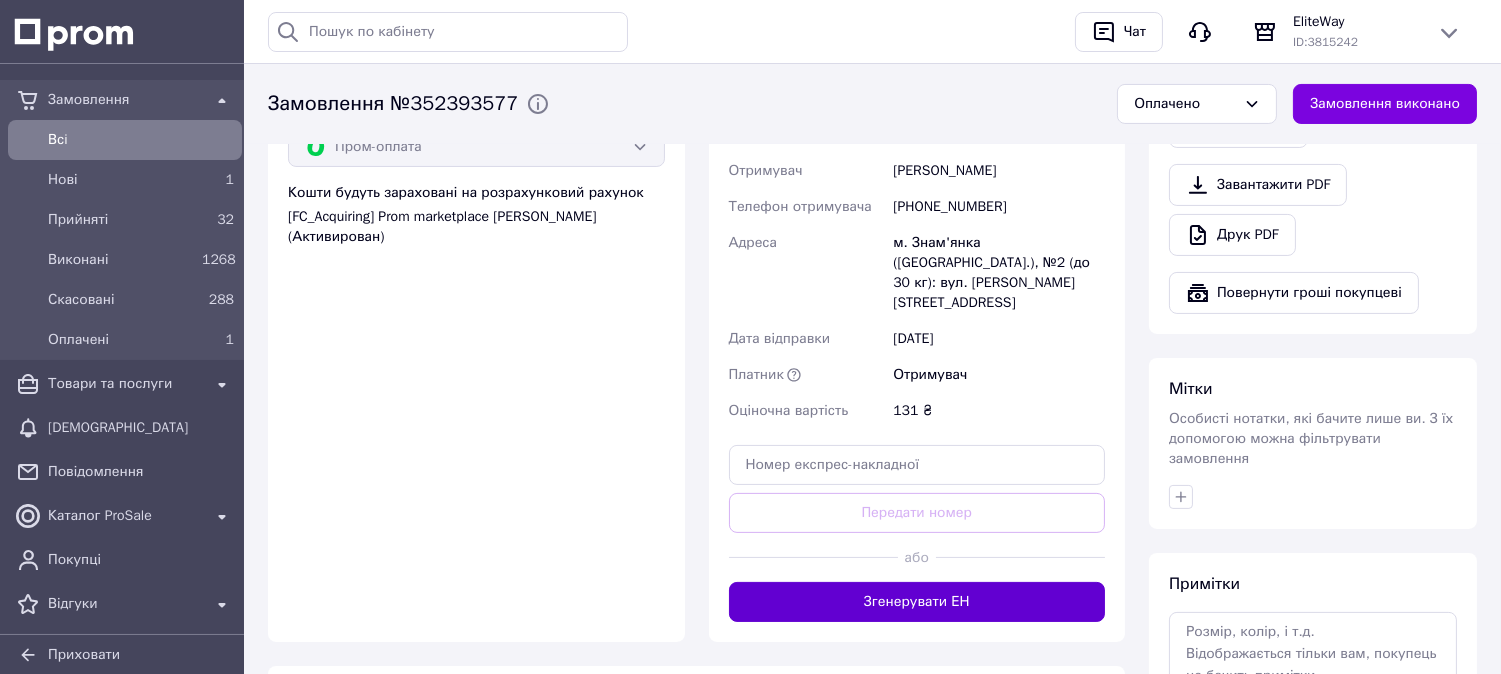 click on "Згенерувати ЕН" at bounding box center [917, 602] 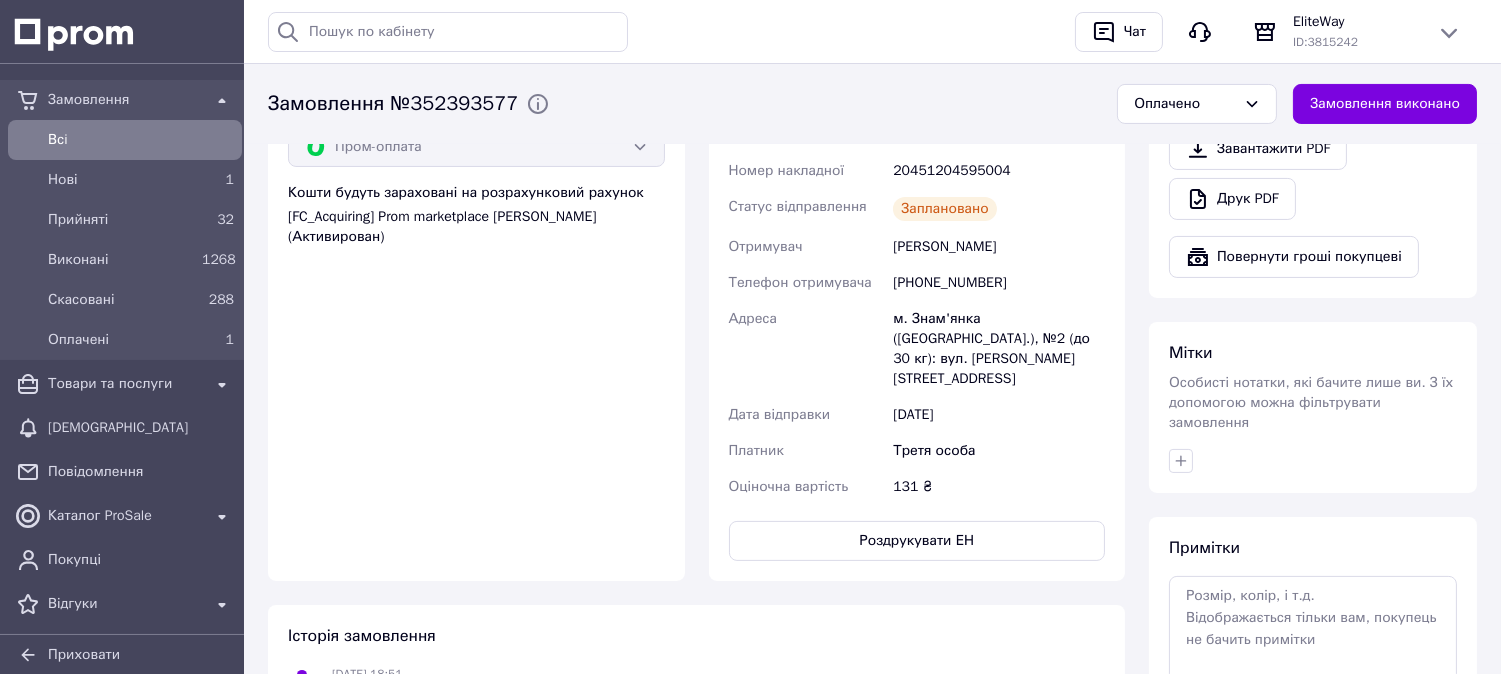 scroll, scrollTop: 444, scrollLeft: 0, axis: vertical 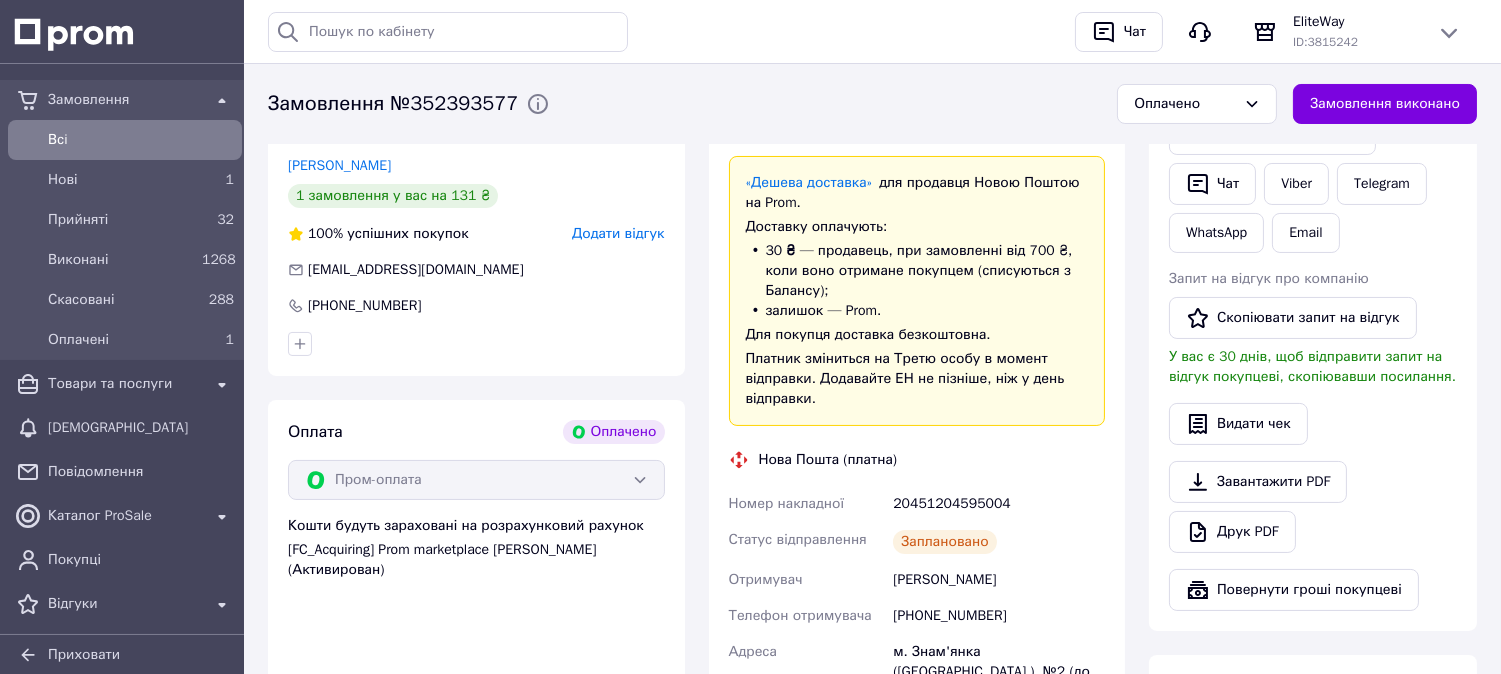 click on "20451204595004" at bounding box center [999, 504] 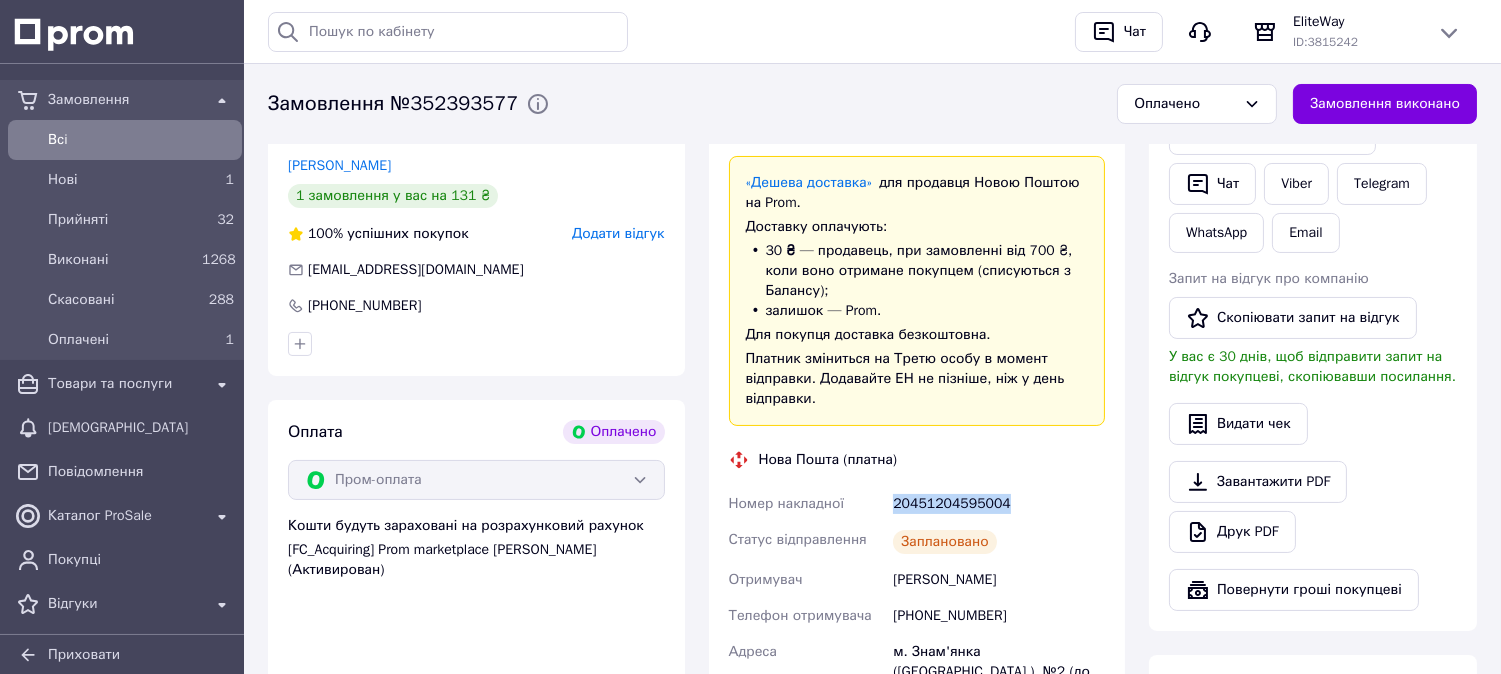 click on "20451204595004" at bounding box center [999, 504] 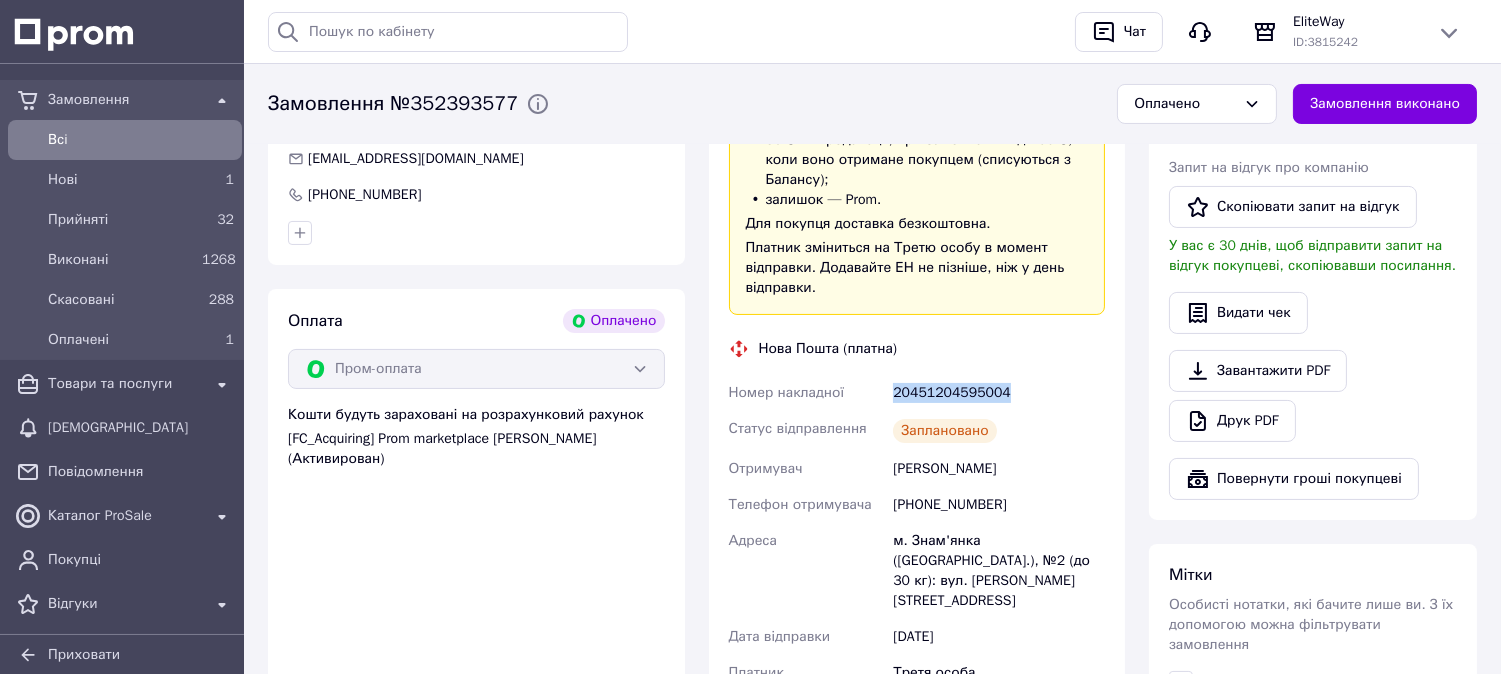 scroll, scrollTop: 666, scrollLeft: 0, axis: vertical 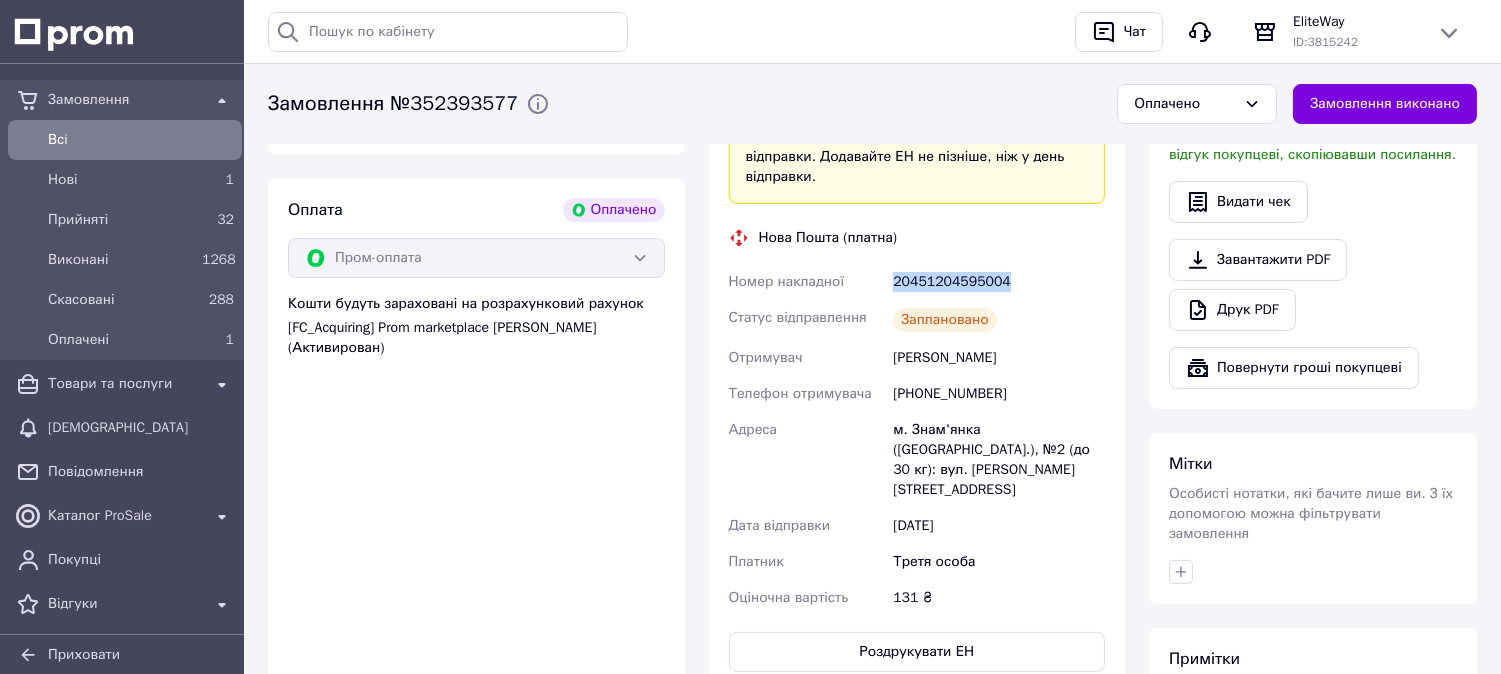 drag, startPoint x: 1008, startPoint y: 360, endPoint x: 887, endPoint y: 365, distance: 121.103264 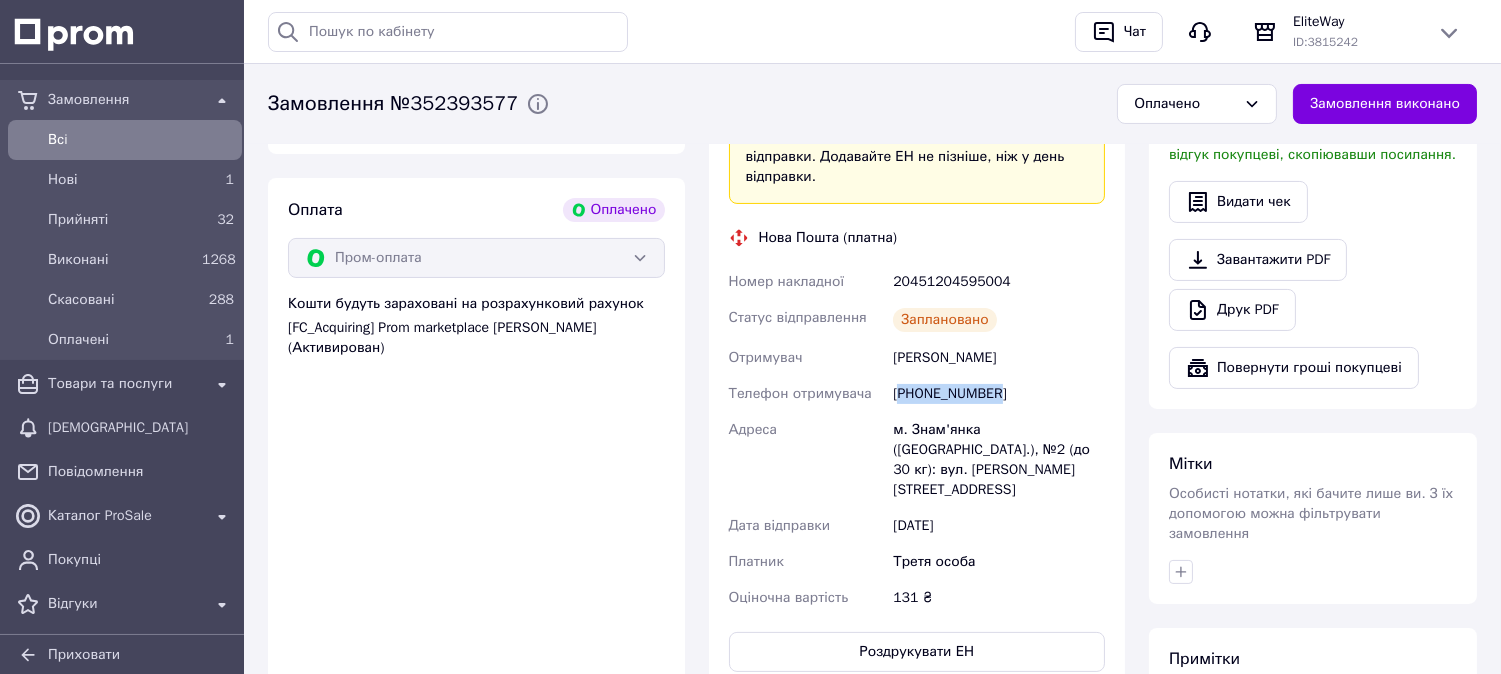 drag, startPoint x: 974, startPoint y: 393, endPoint x: 901, endPoint y: 401, distance: 73.43705 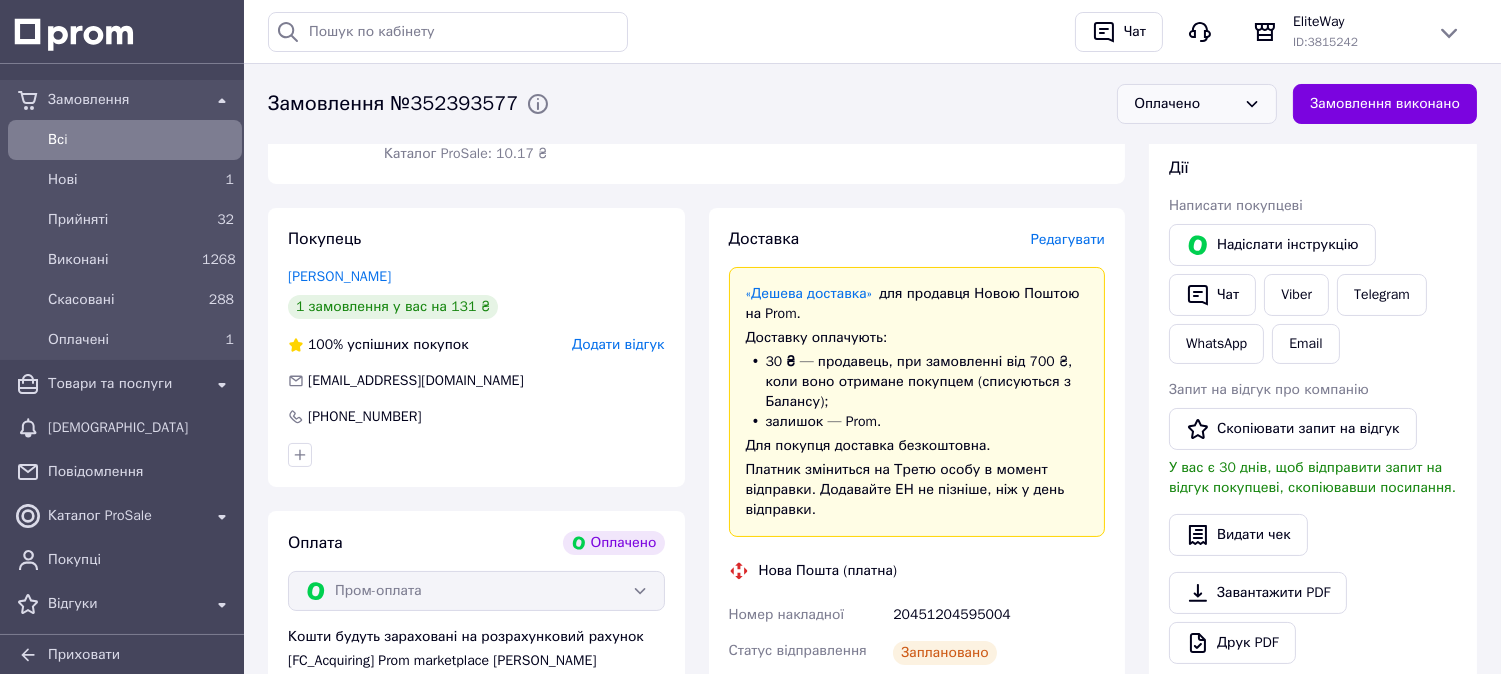 click on "Оплачено" at bounding box center (1185, 104) 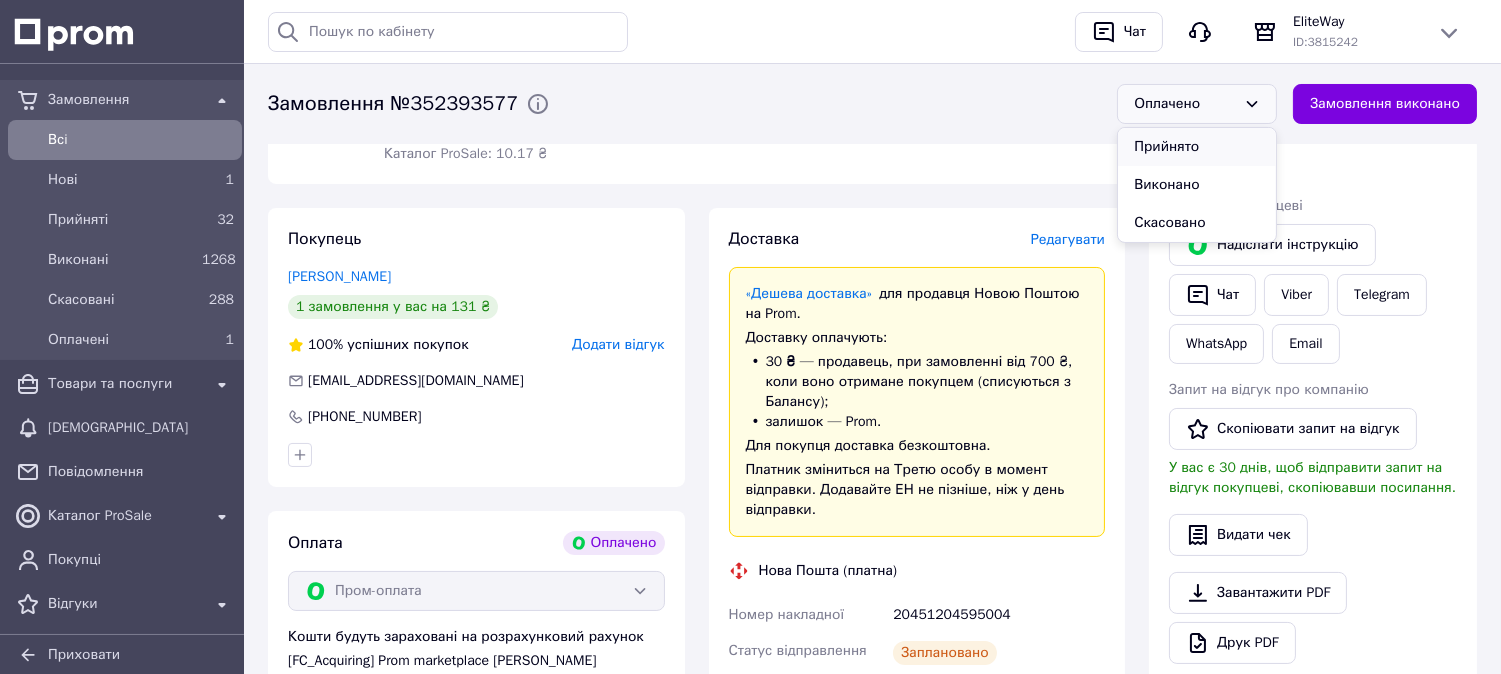 click on "Прийнято" at bounding box center (1197, 147) 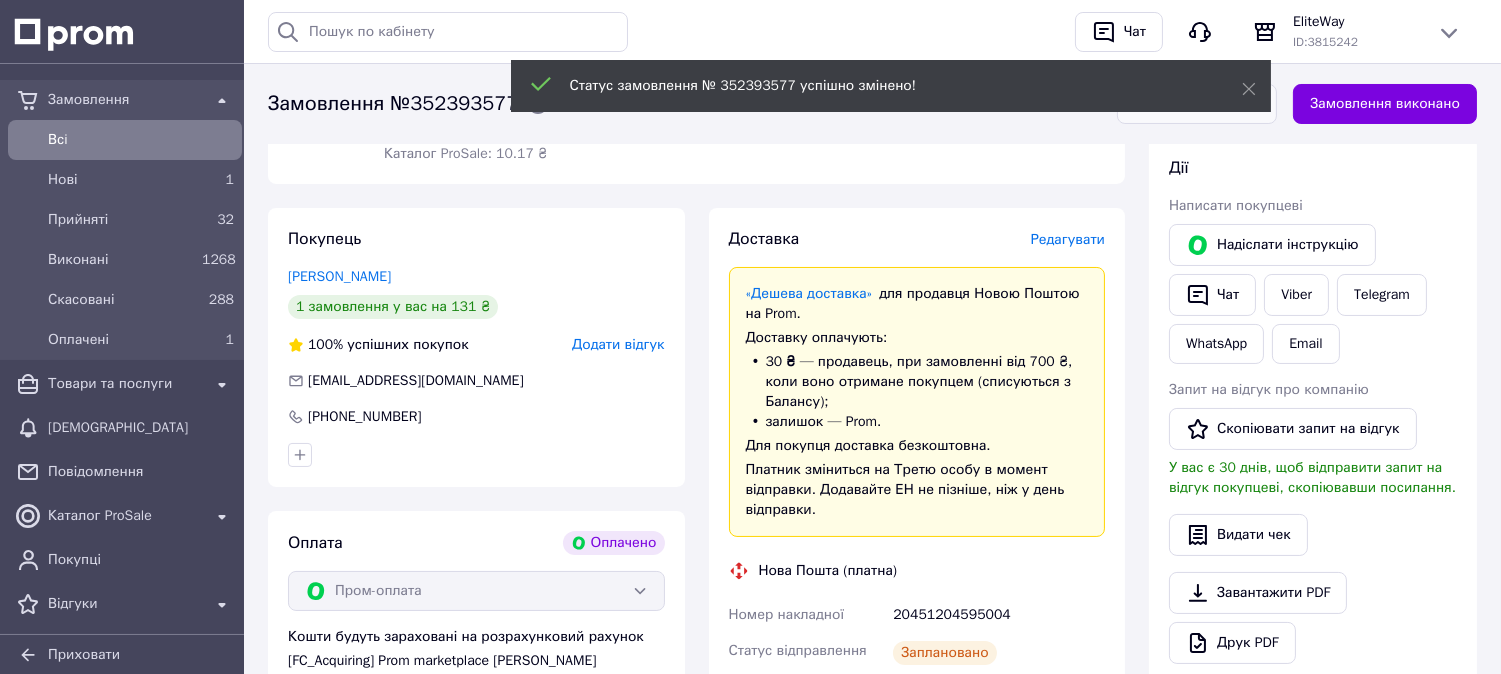 scroll, scrollTop: 0, scrollLeft: 0, axis: both 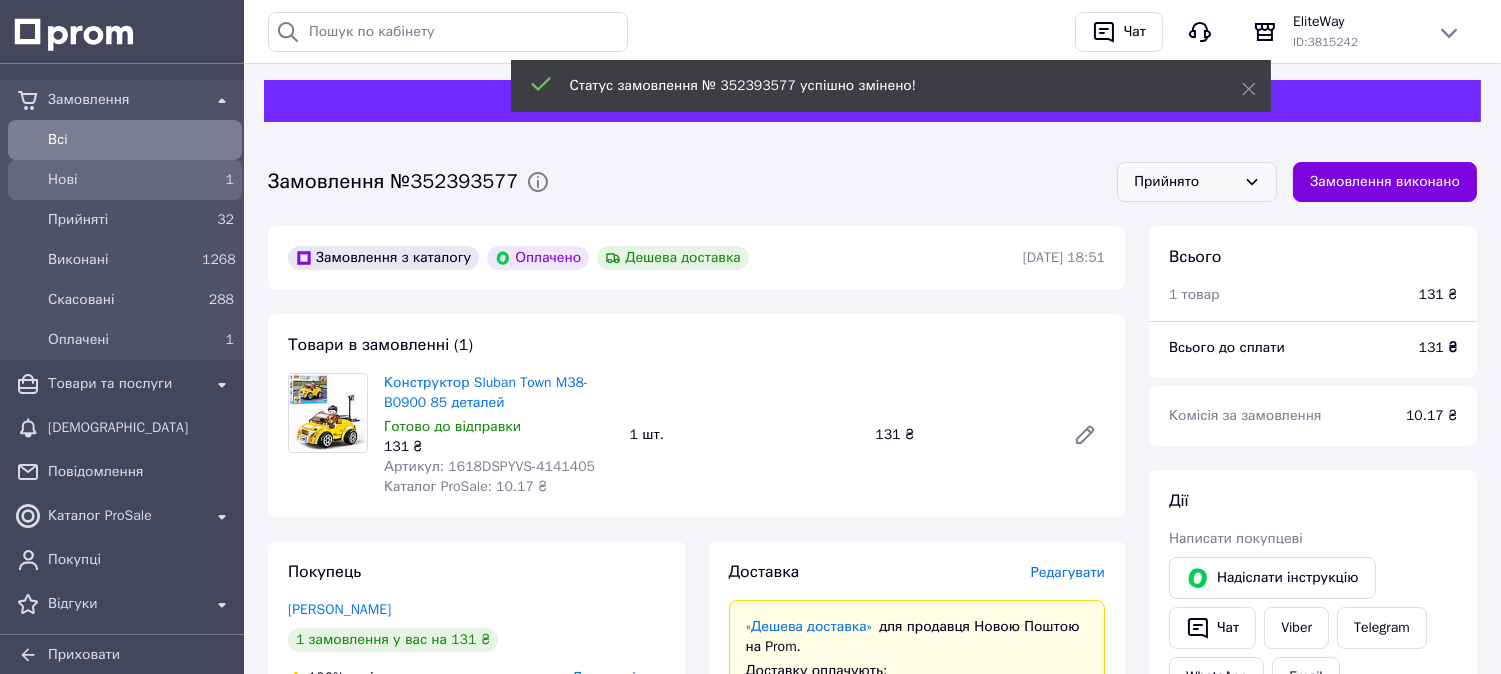 click on "Нові" at bounding box center (121, 180) 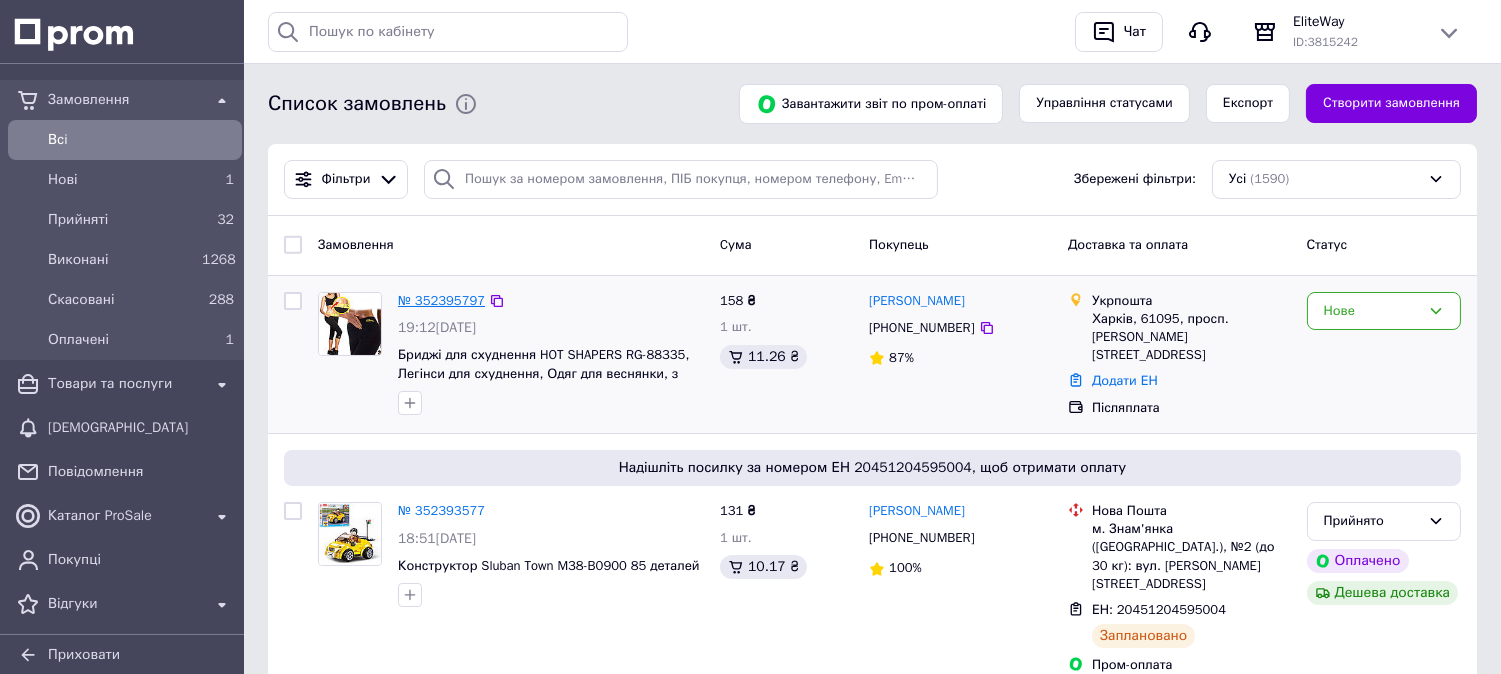click on "№ 352395797" at bounding box center [441, 300] 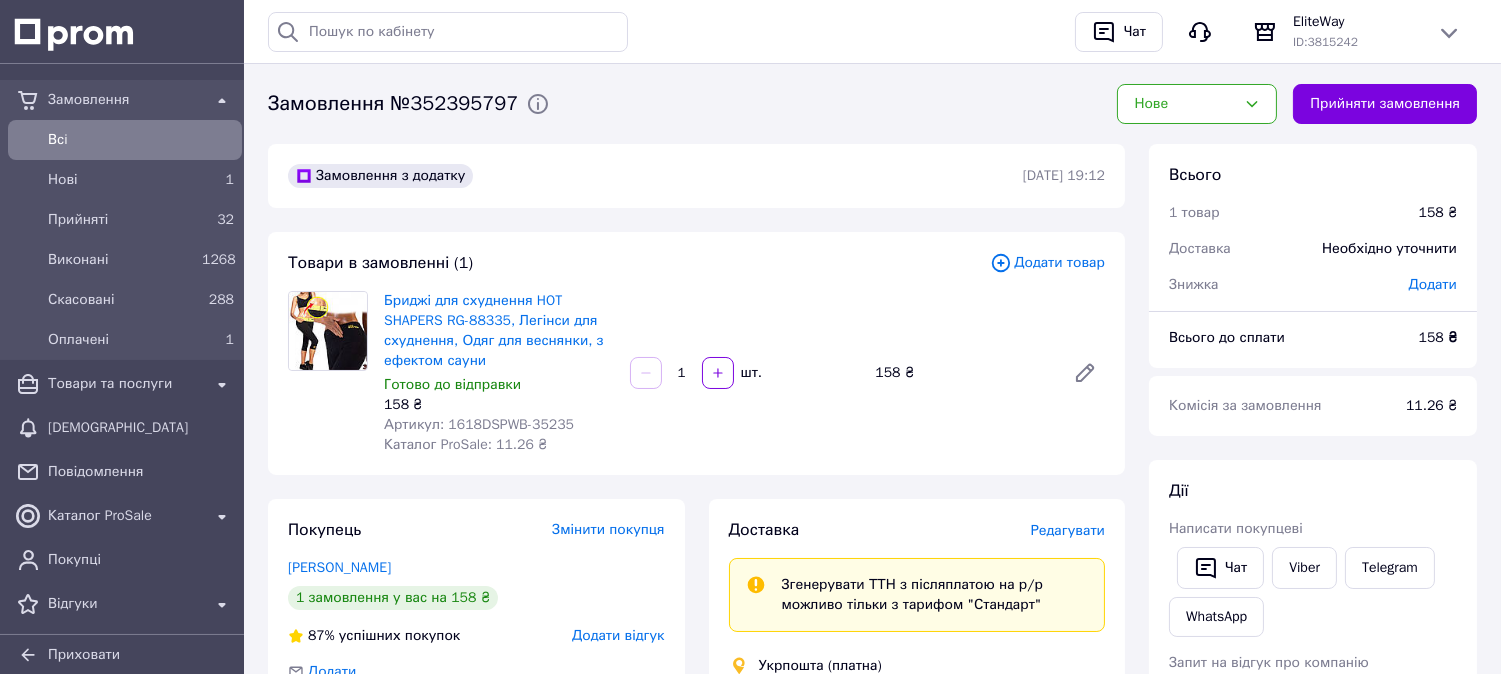 click on "Артикул: 1618DSPWB-35235" at bounding box center [479, 424] 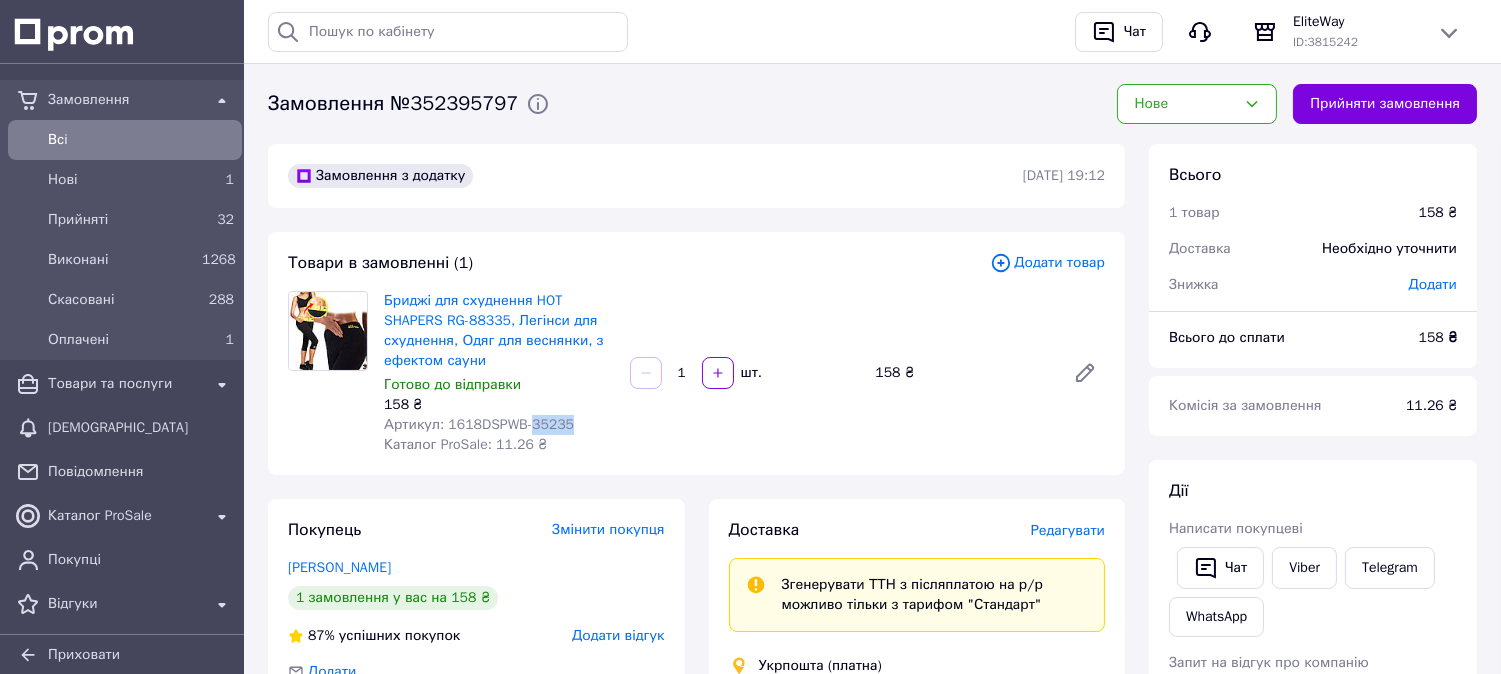 click on "Артикул: 1618DSPWB-35235" at bounding box center (479, 424) 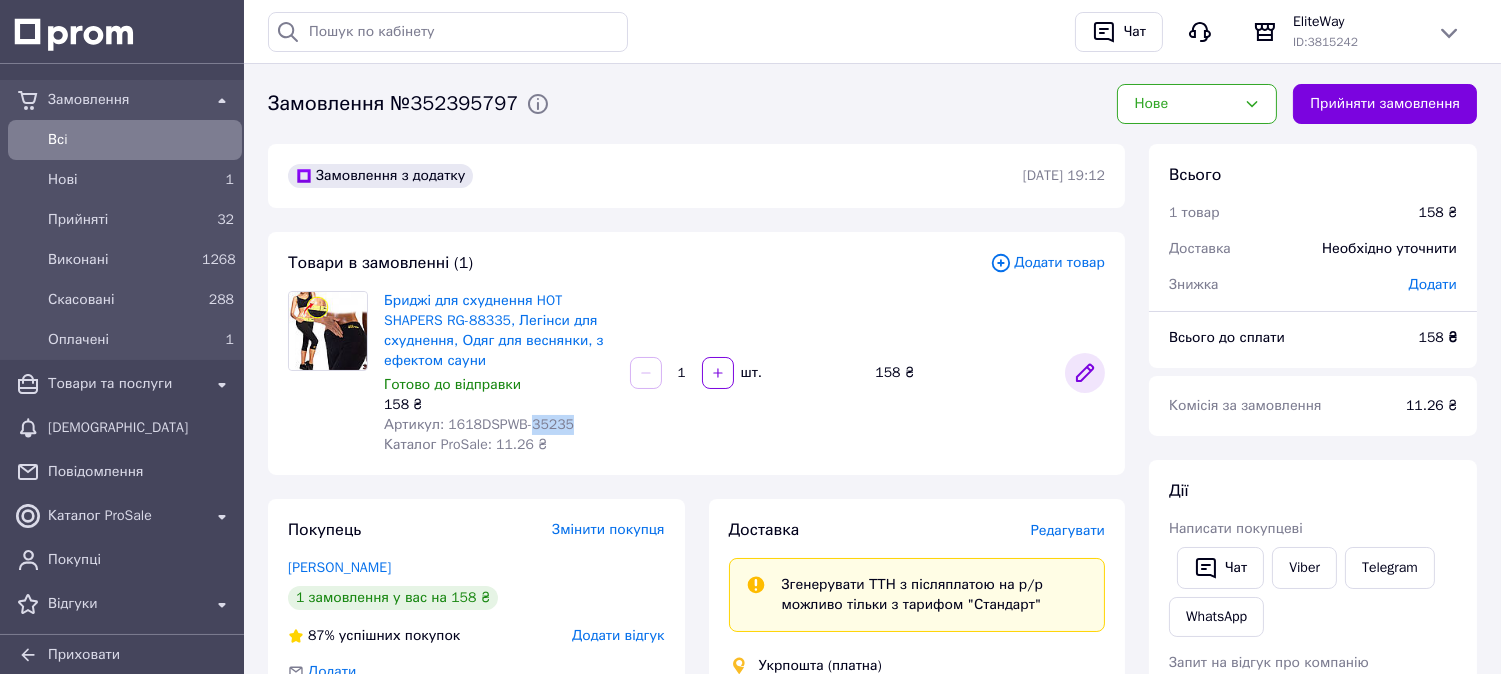 click 